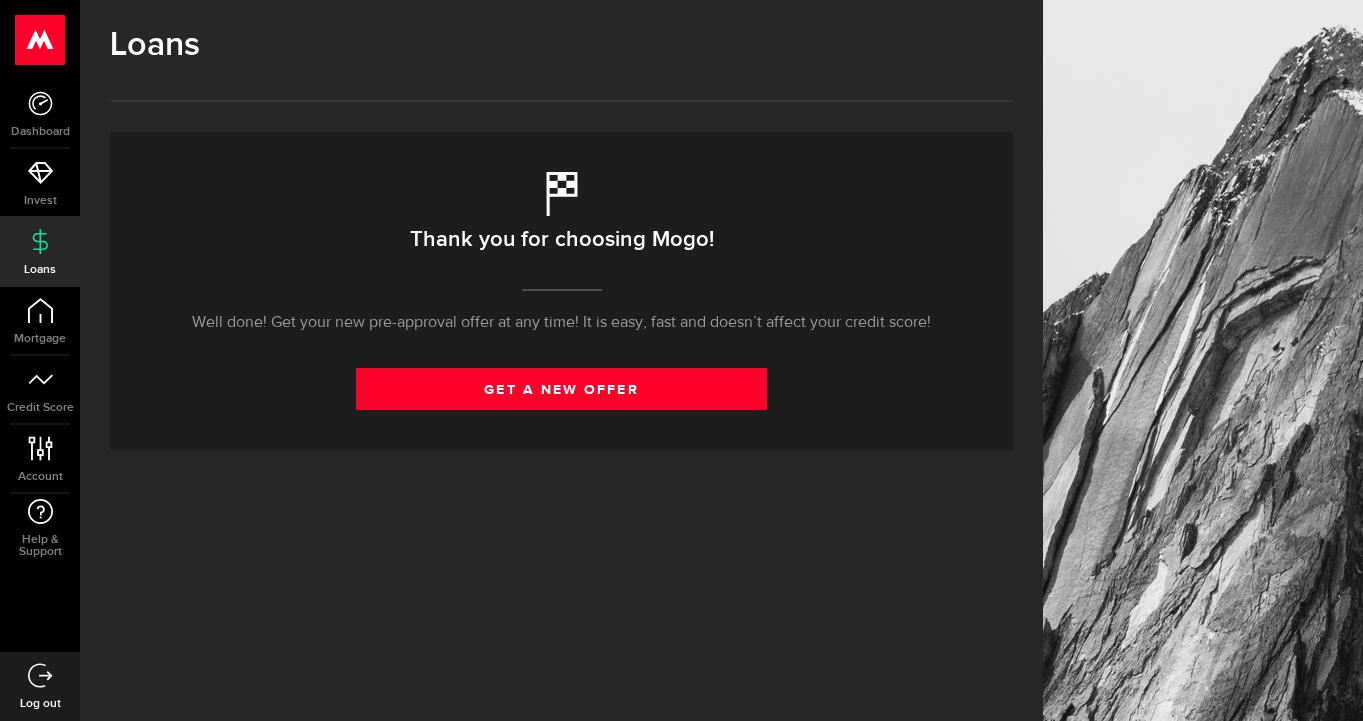 scroll, scrollTop: 0, scrollLeft: 0, axis: both 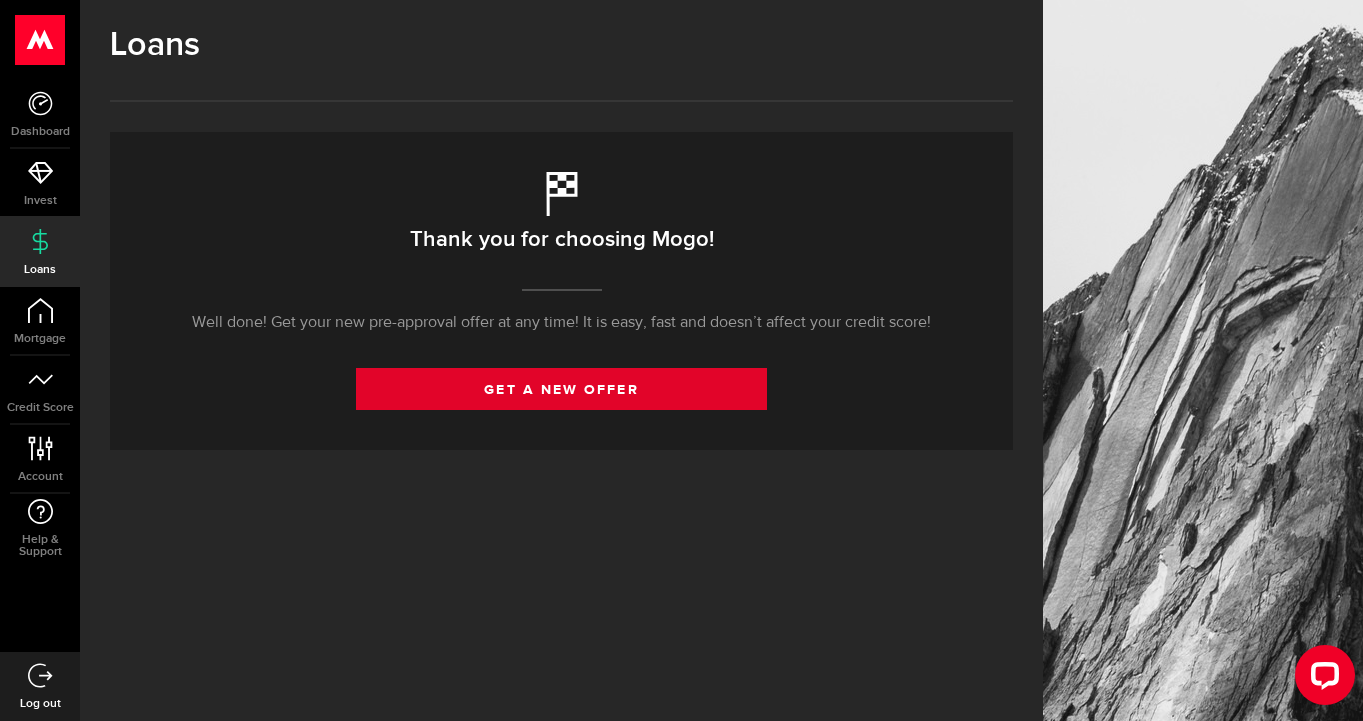 click on "get a new offer" at bounding box center (562, 389) 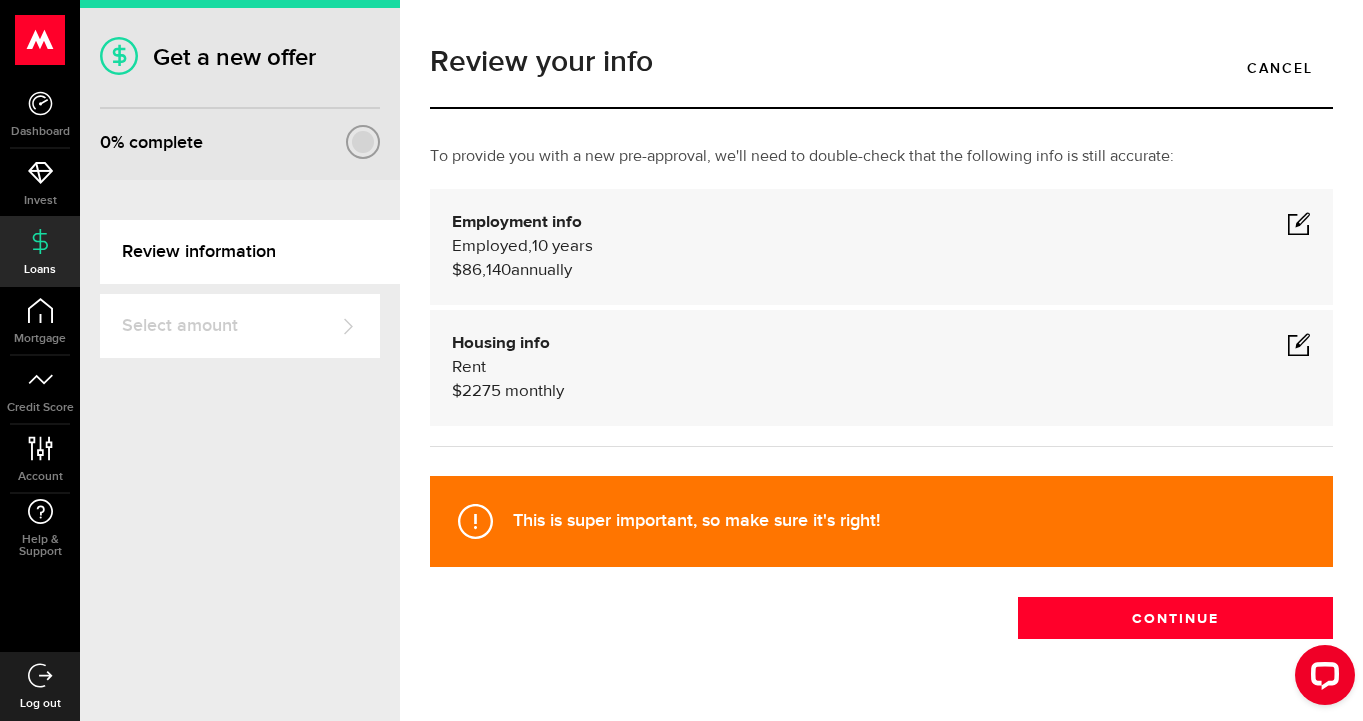 click at bounding box center [1299, 344] 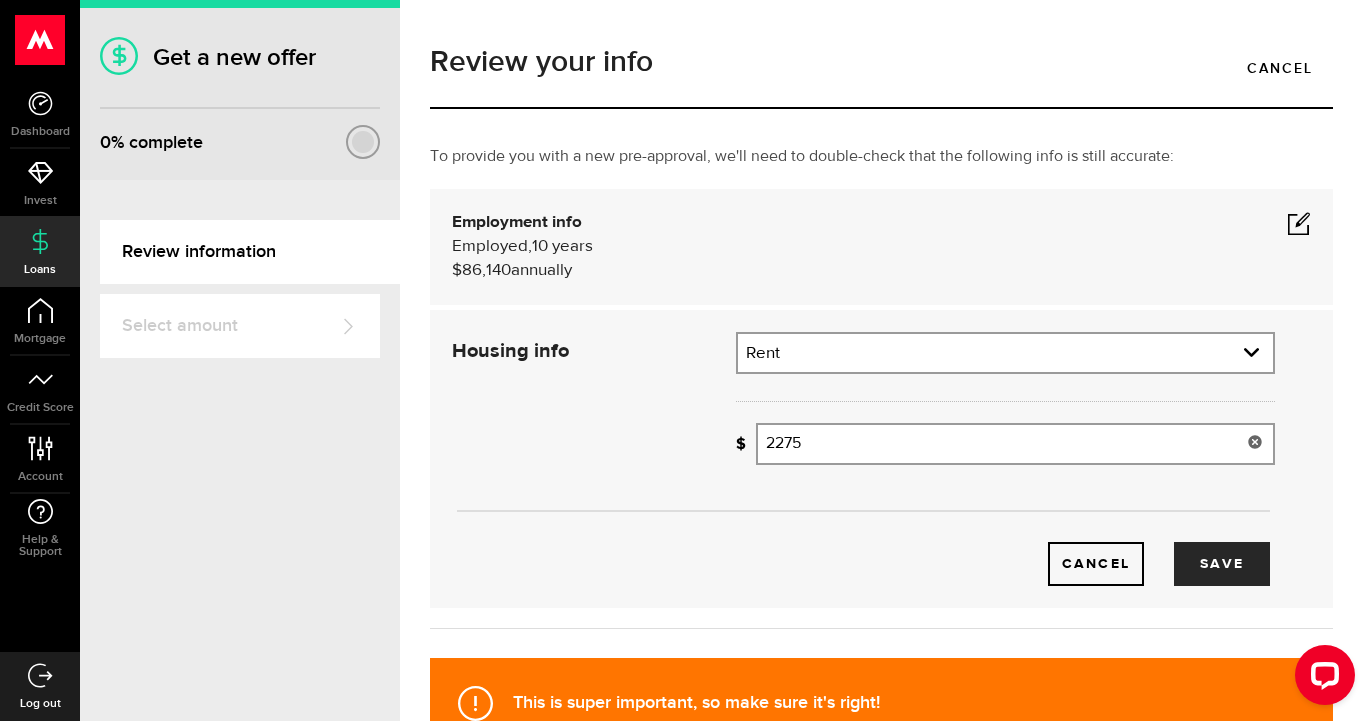click on "2275" at bounding box center [1015, 444] 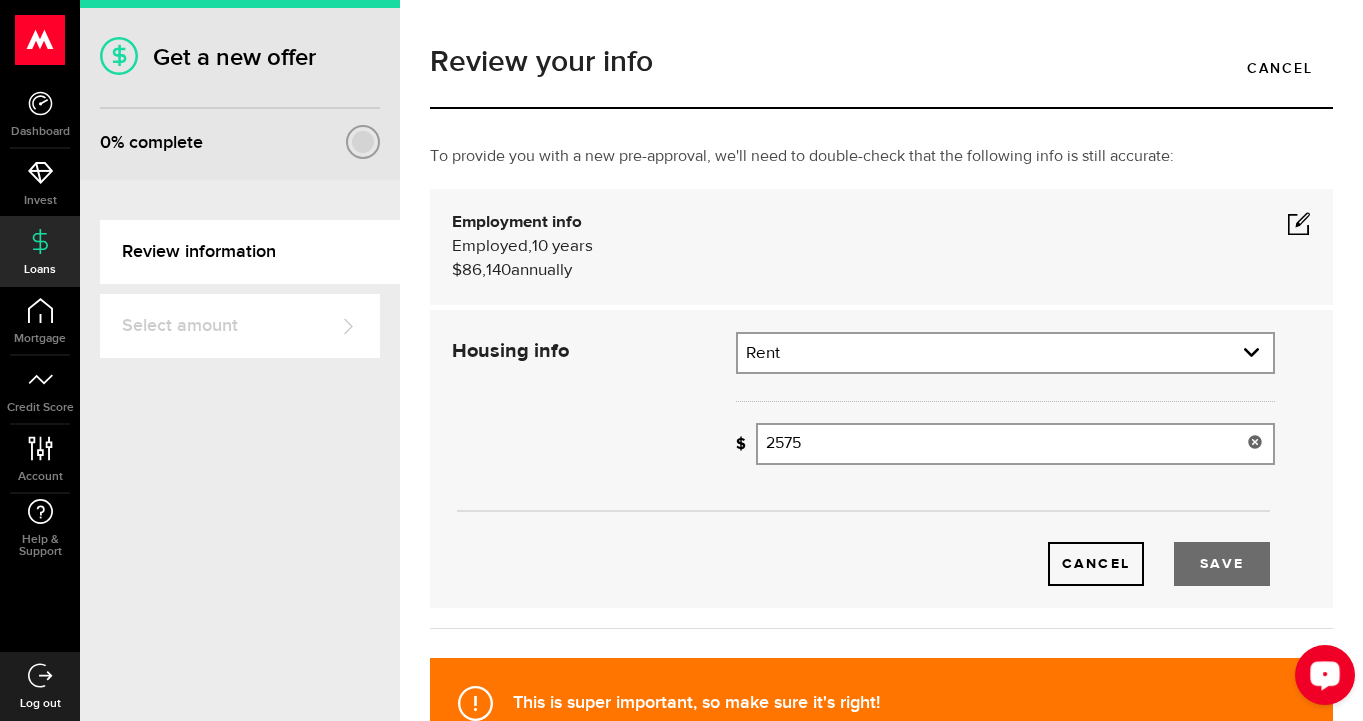 type on "2,575" 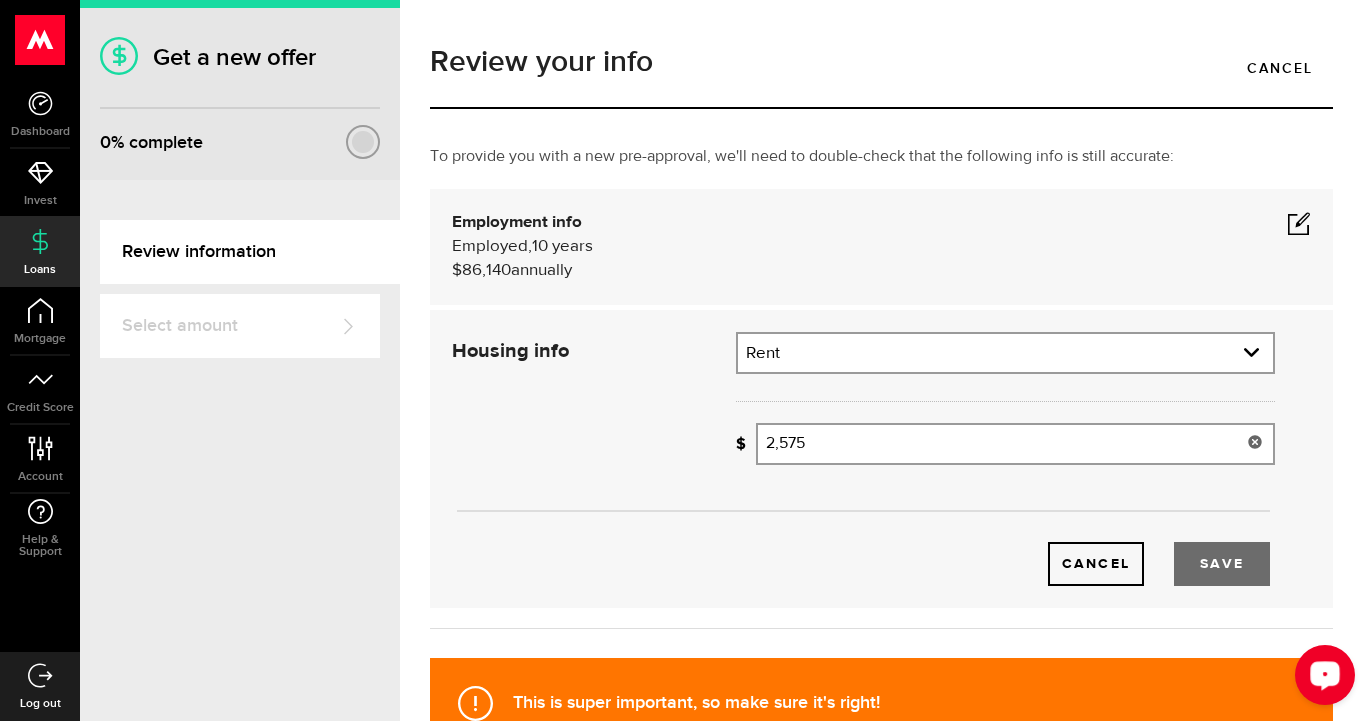 click on "Save" at bounding box center (1222, 564) 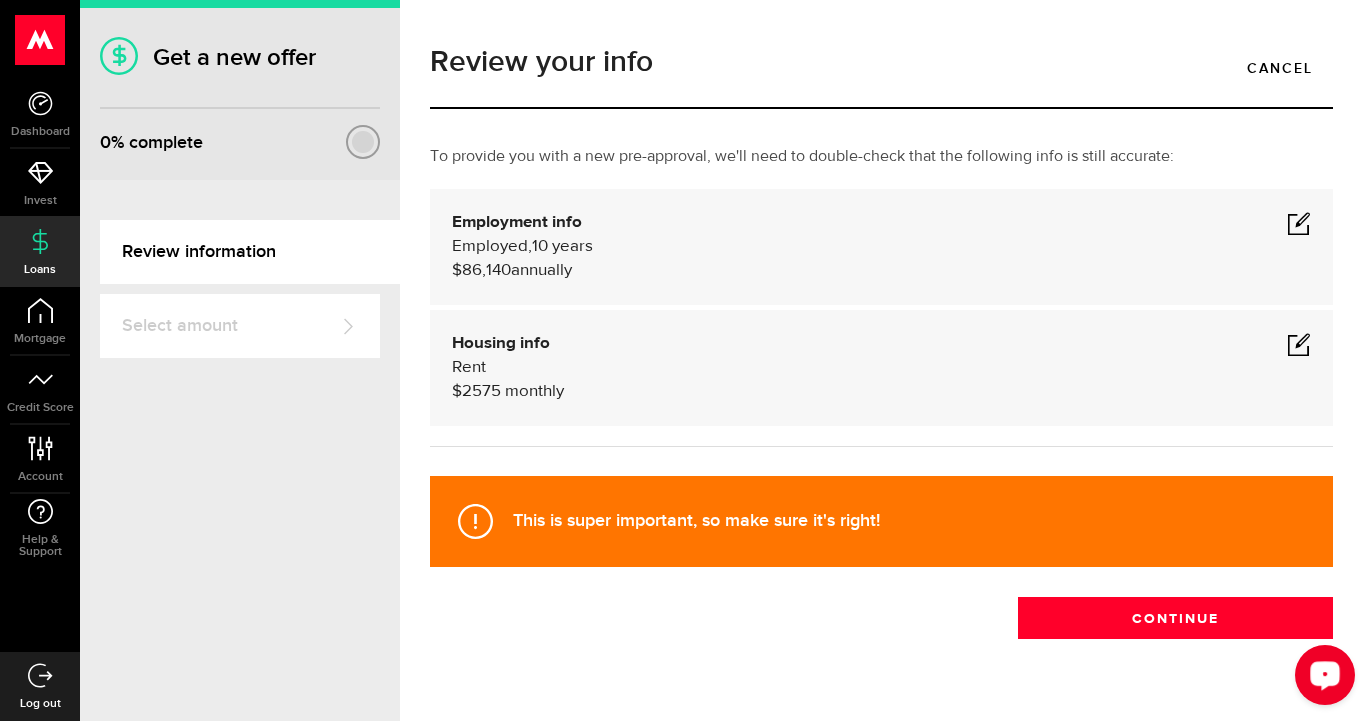 click at bounding box center [1299, 223] 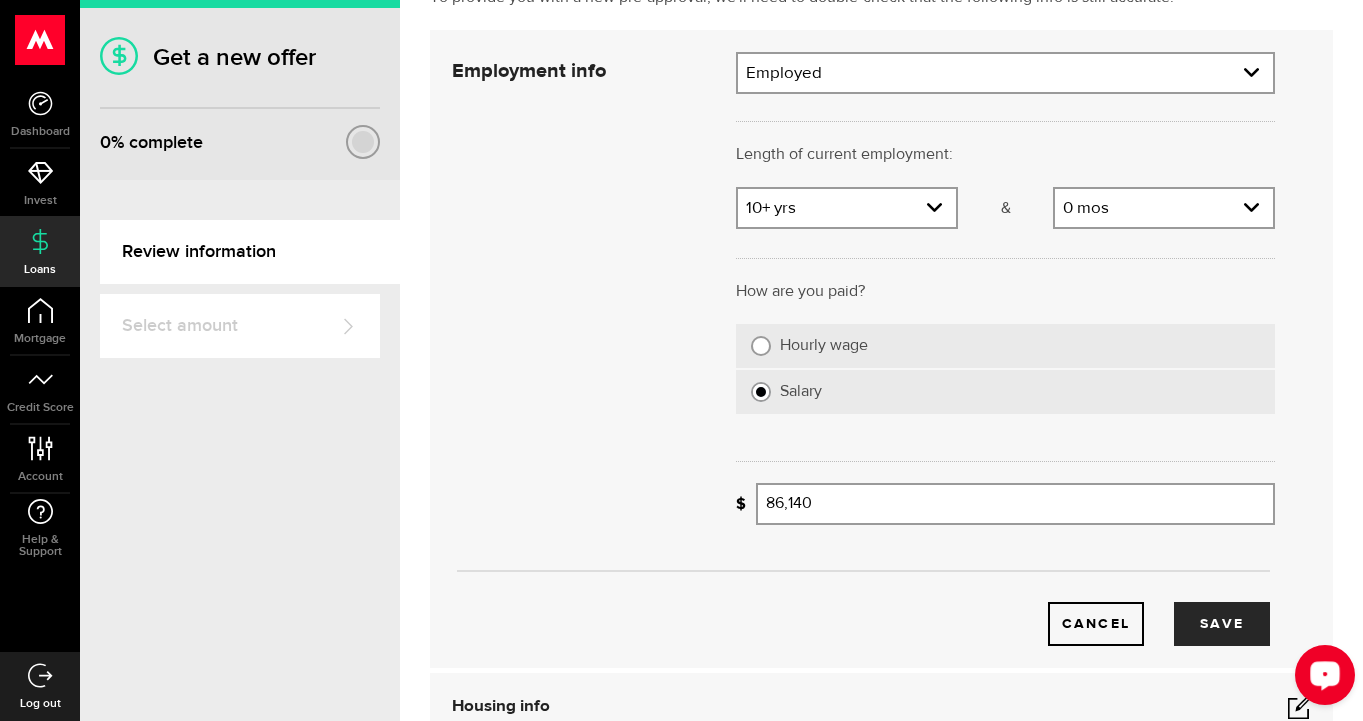 scroll, scrollTop: 568, scrollLeft: 0, axis: vertical 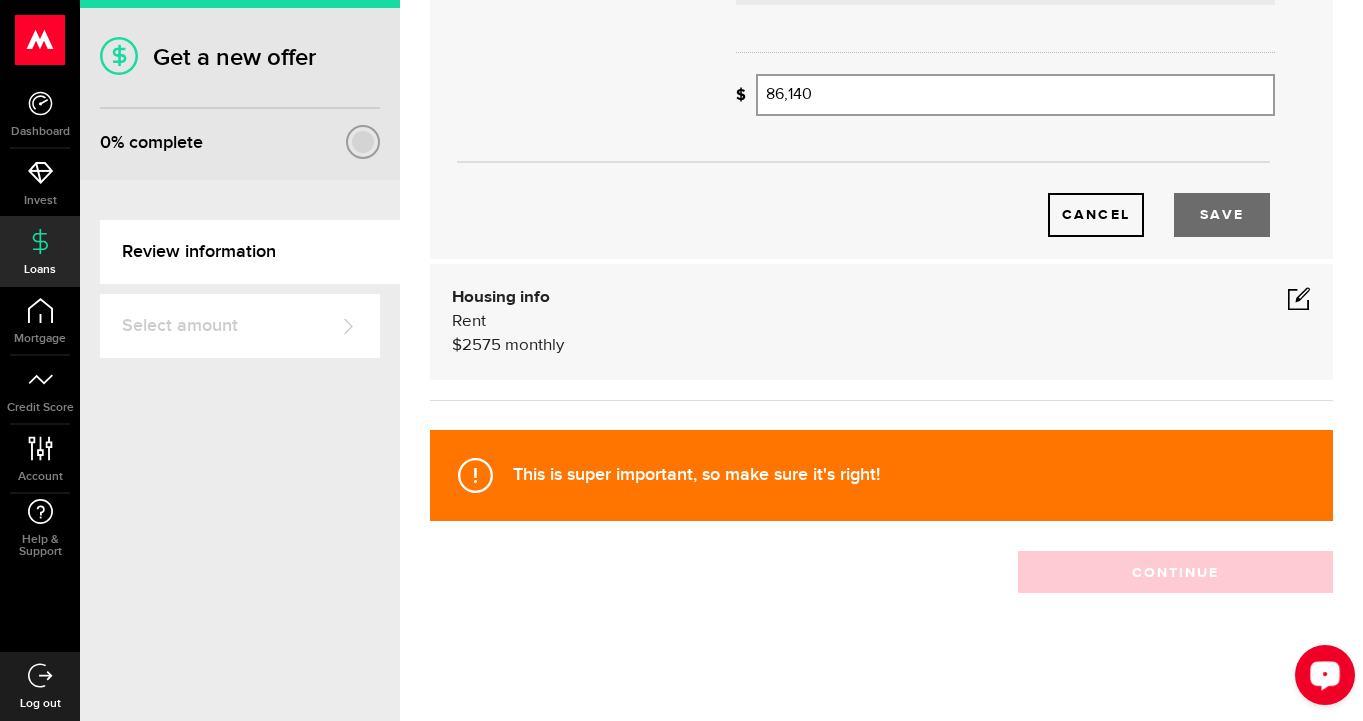 click on "Save" at bounding box center (1222, 215) 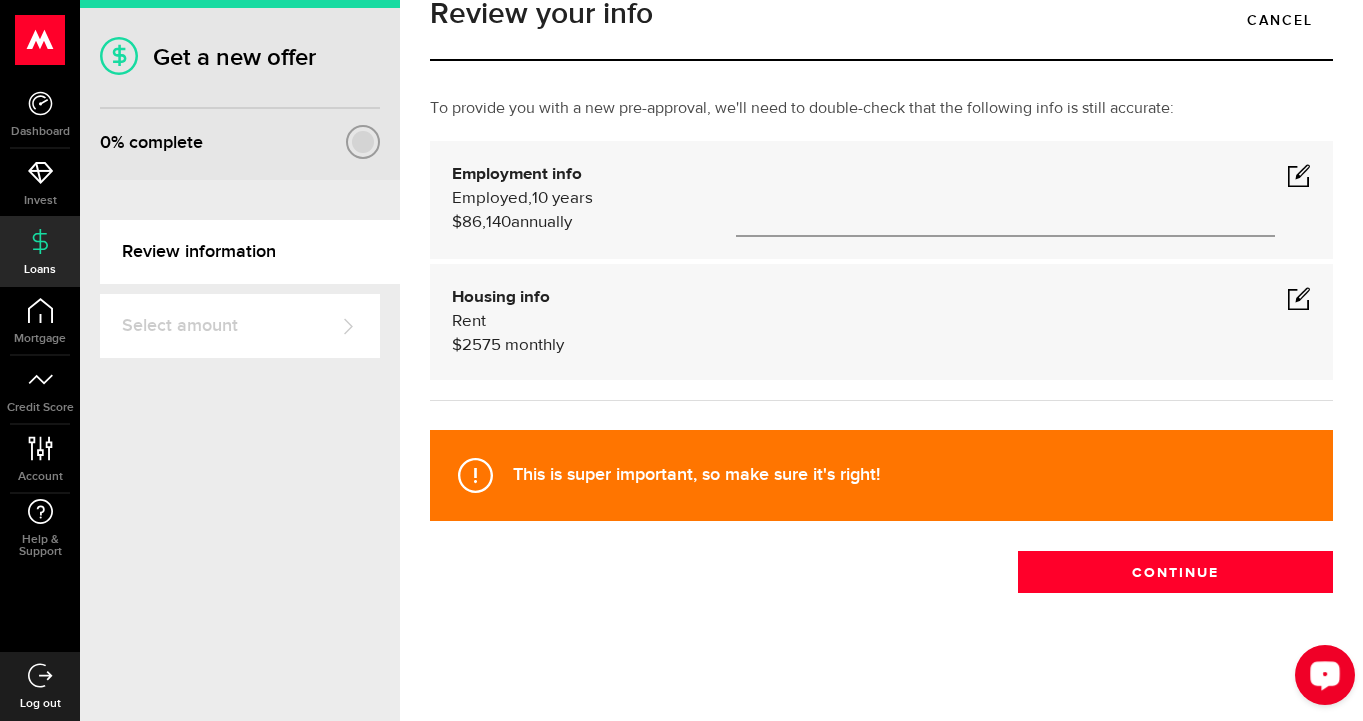 scroll, scrollTop: 46, scrollLeft: 0, axis: vertical 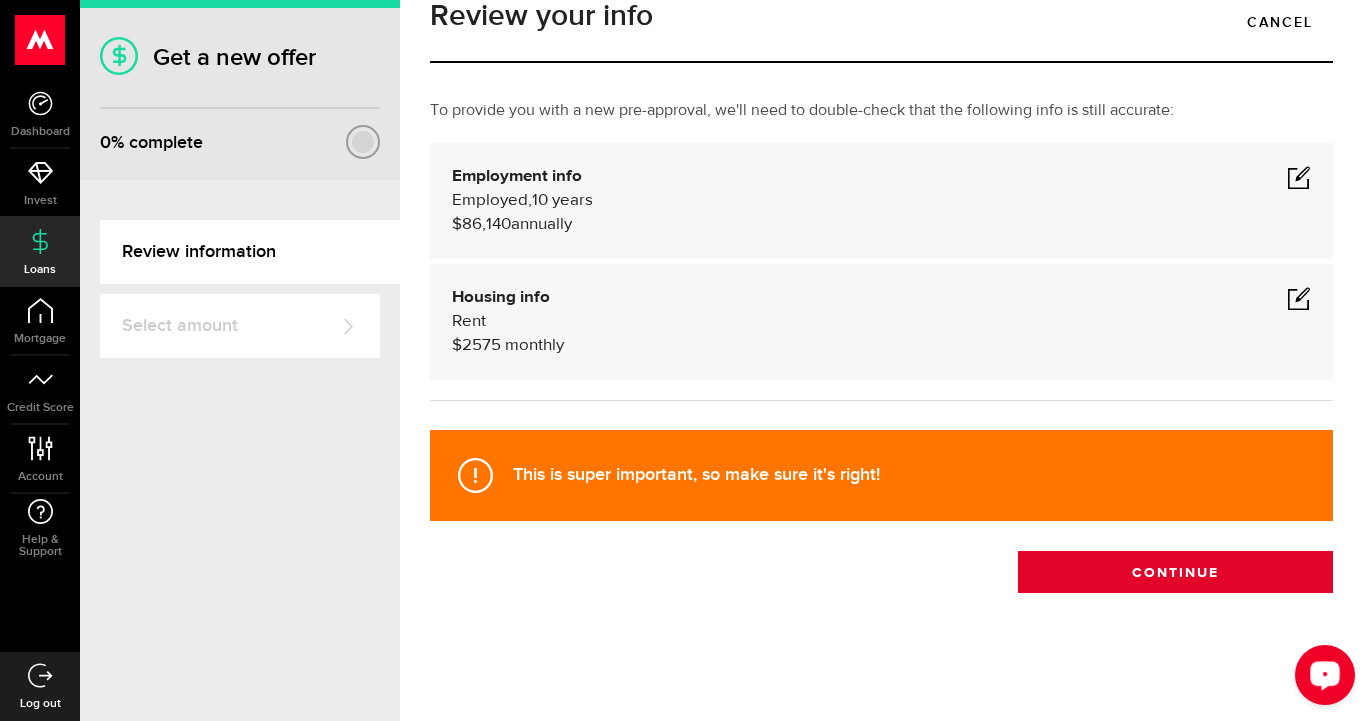 click on "Continue" at bounding box center (1175, 572) 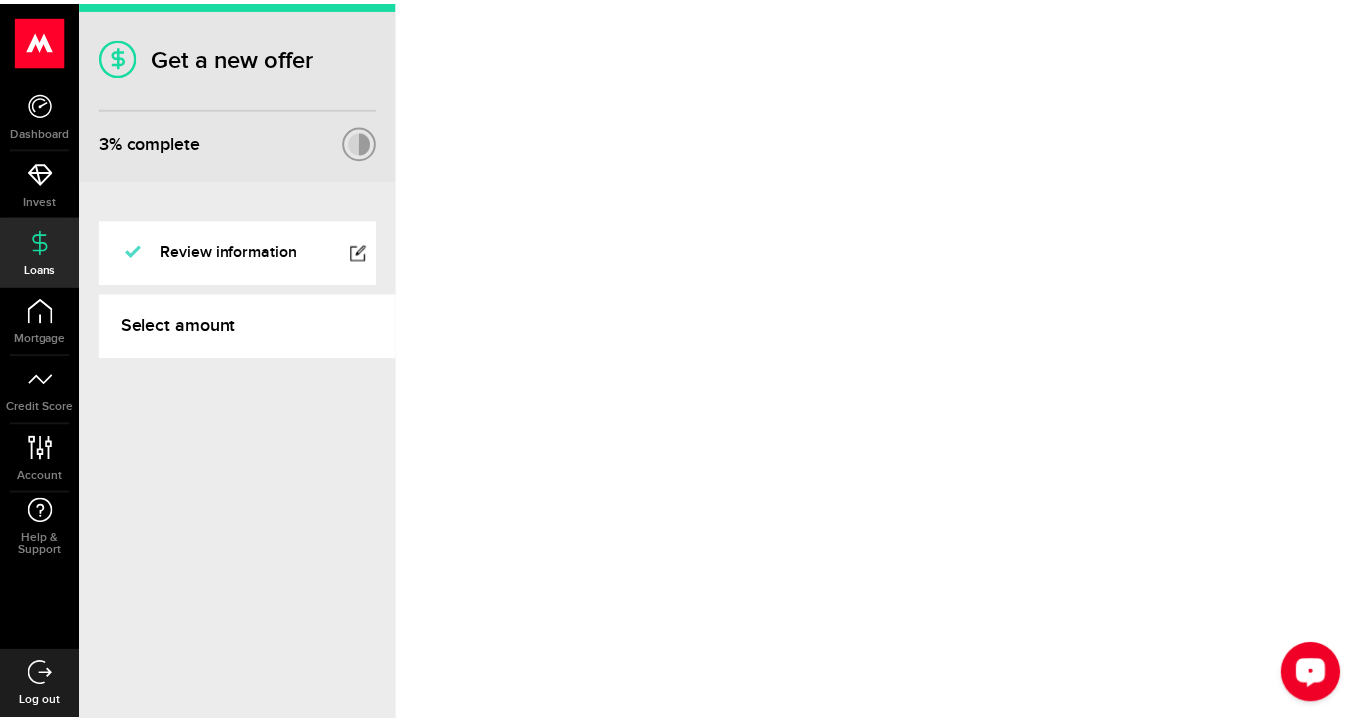 scroll, scrollTop: 0, scrollLeft: 0, axis: both 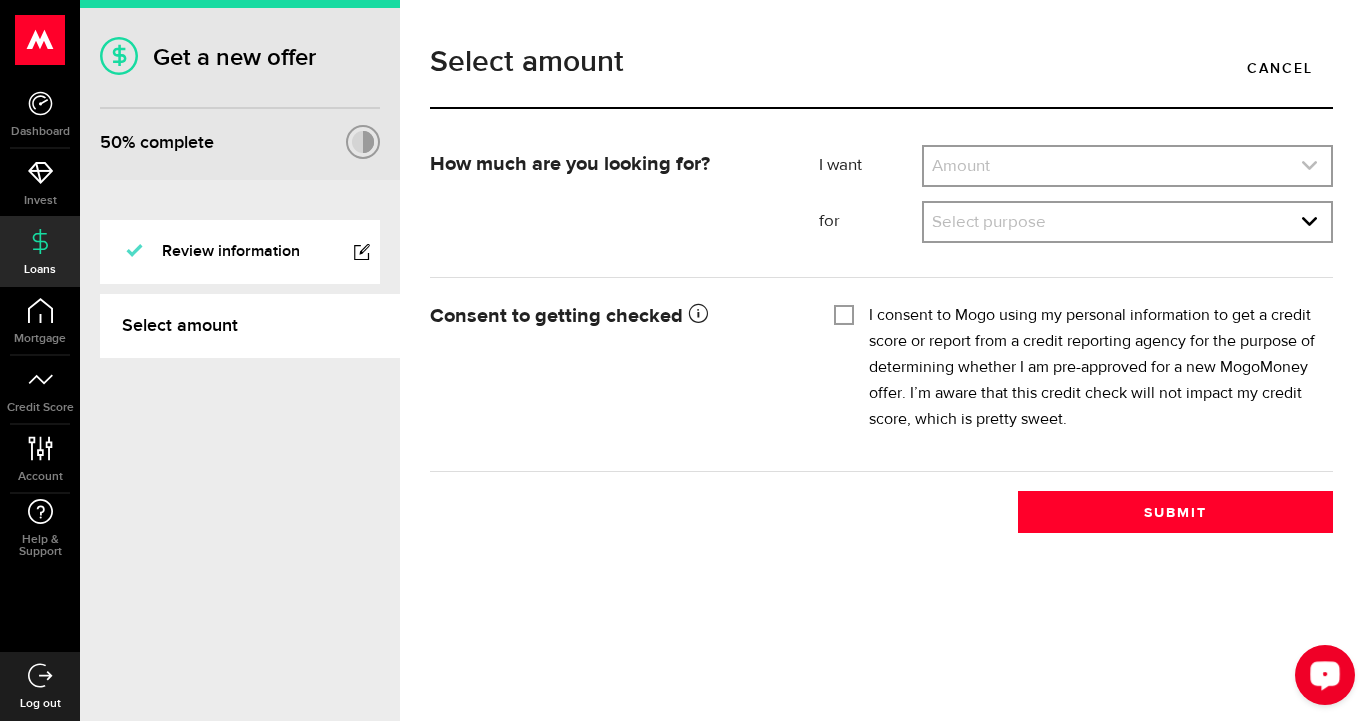 click at bounding box center (1127, 166) 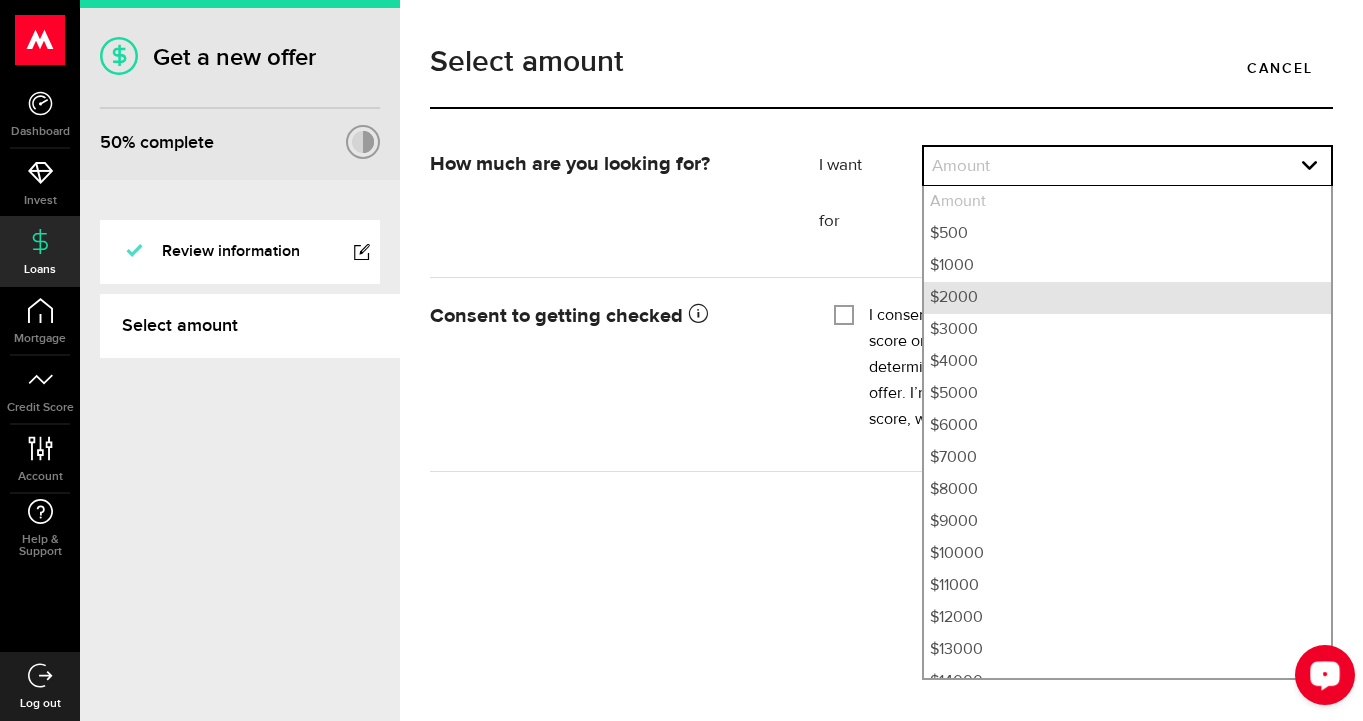 click on "$2000" at bounding box center (1127, 298) 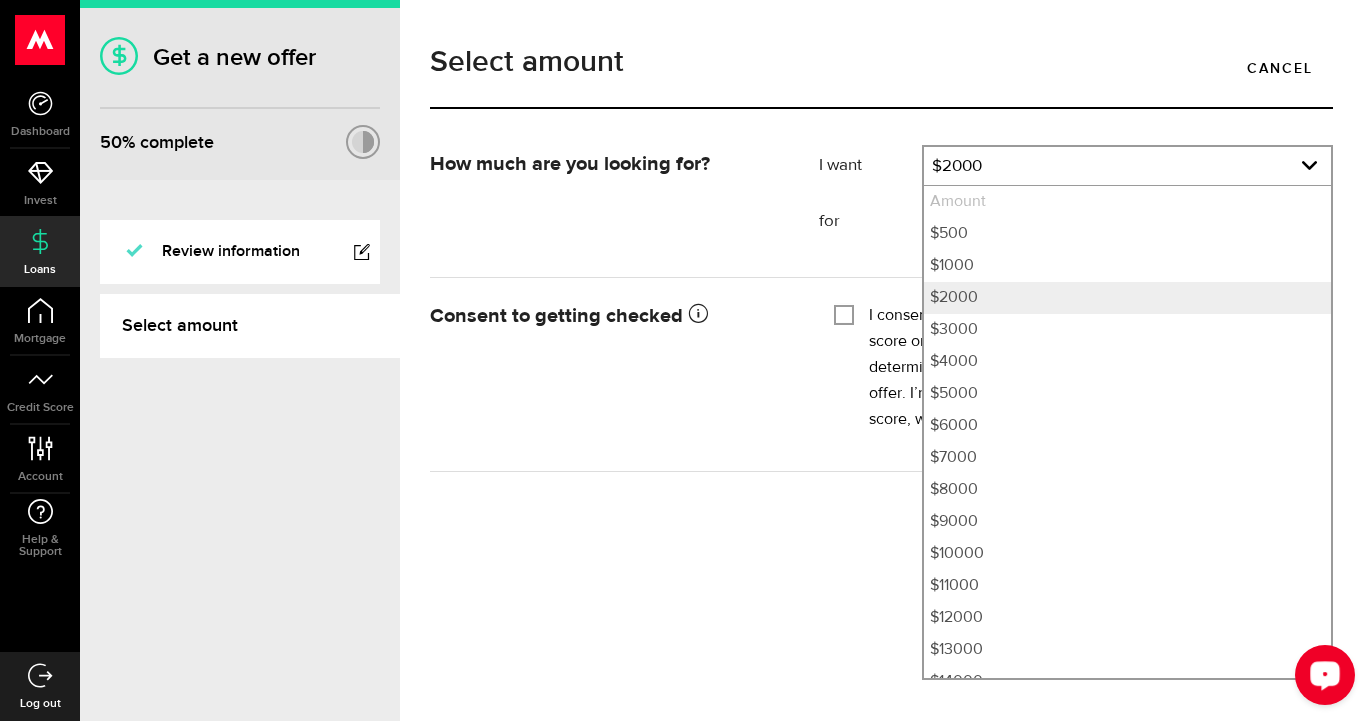 select on "2000" 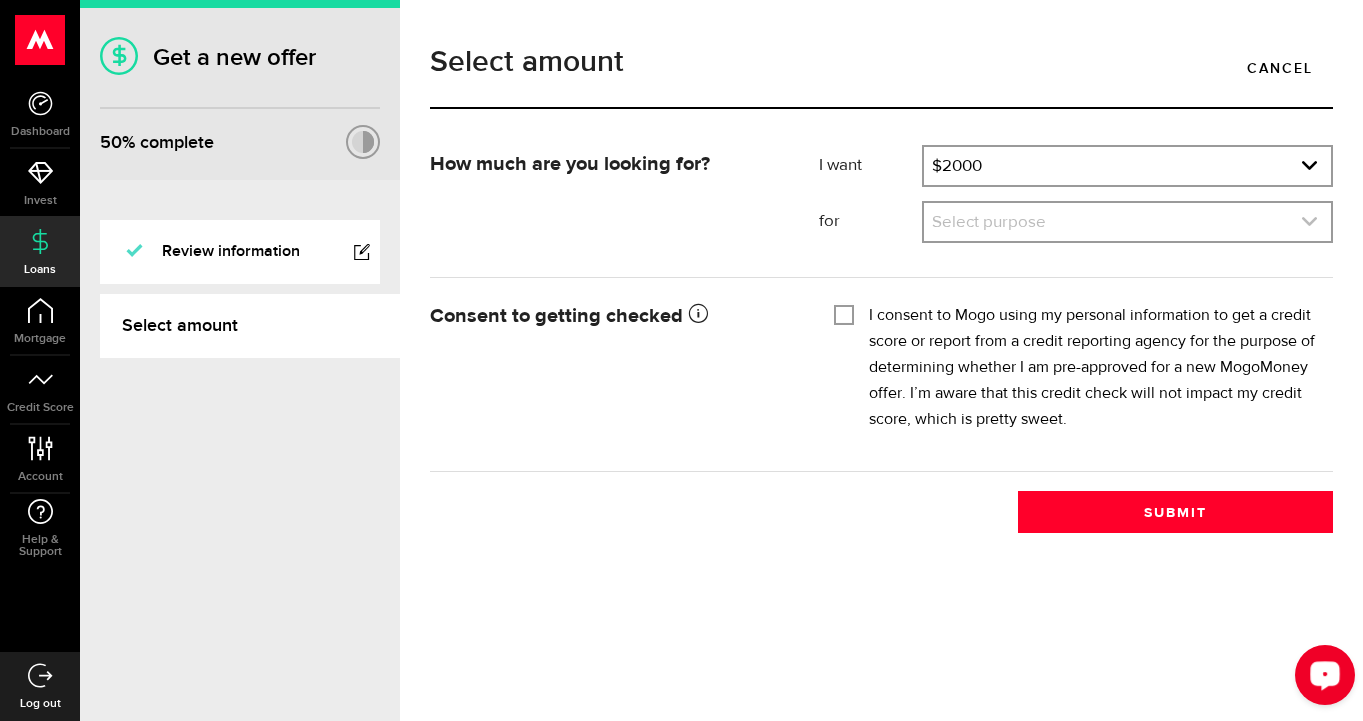 click at bounding box center [1127, 222] 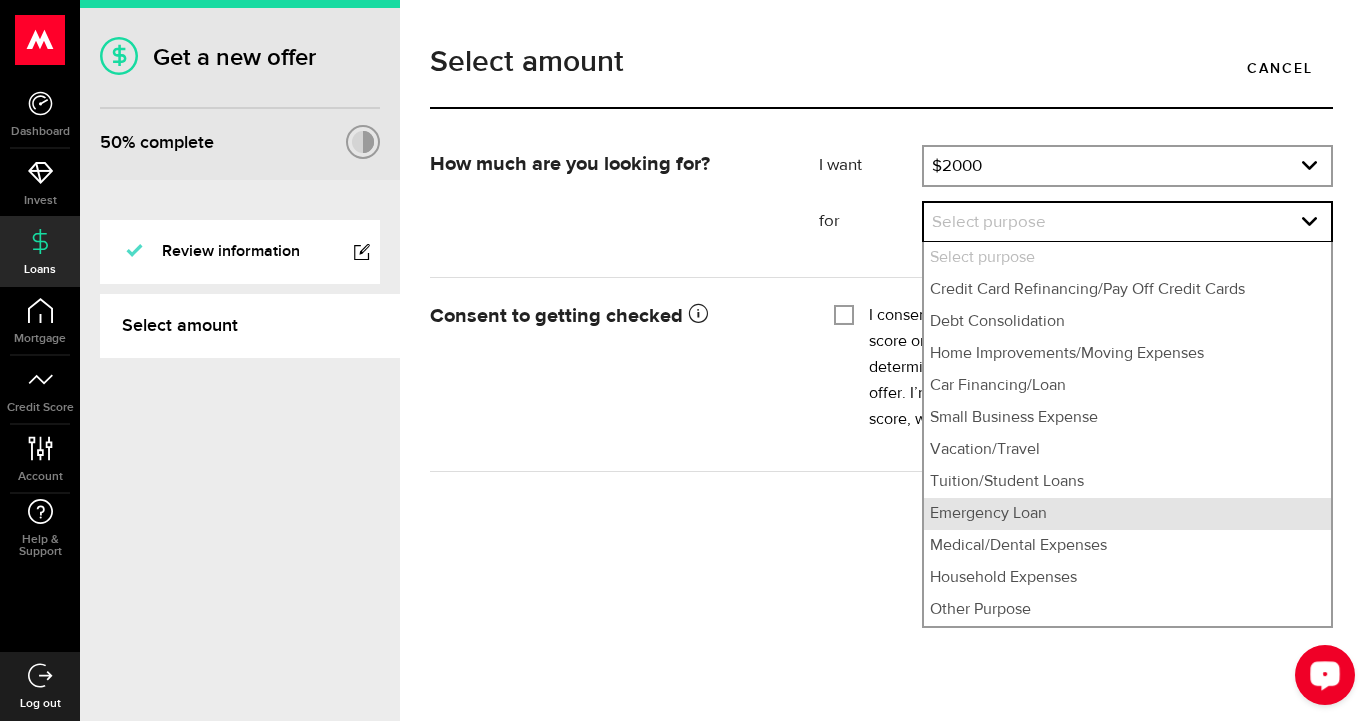 click on "Emergency Loan" at bounding box center (1127, 514) 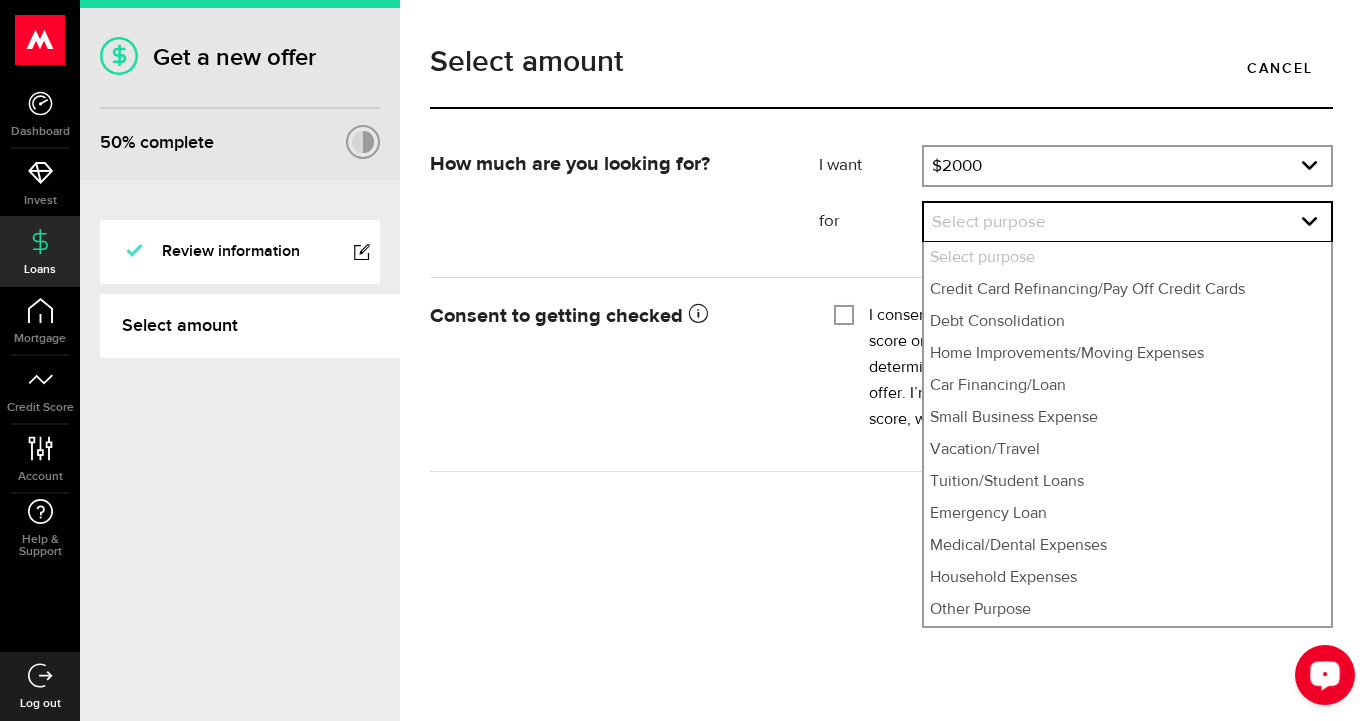 select on "Emergency Loan" 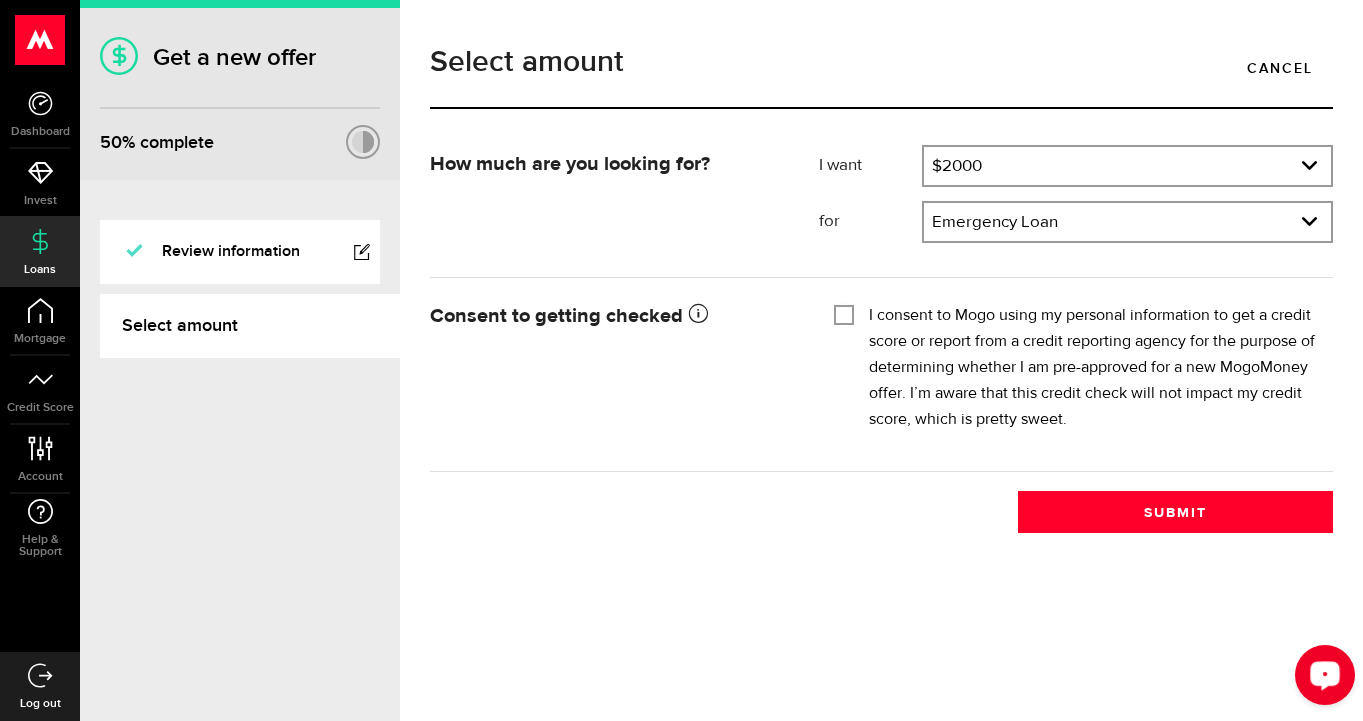 click on "I consent to Mogo using my personal information to get a credit score or report from a credit reporting agency for the purpose of determining whether I am pre-approved for a new MogoMoney offer. I’m aware that this credit check will not impact my credit score, which is pretty sweet." at bounding box center (844, 313) 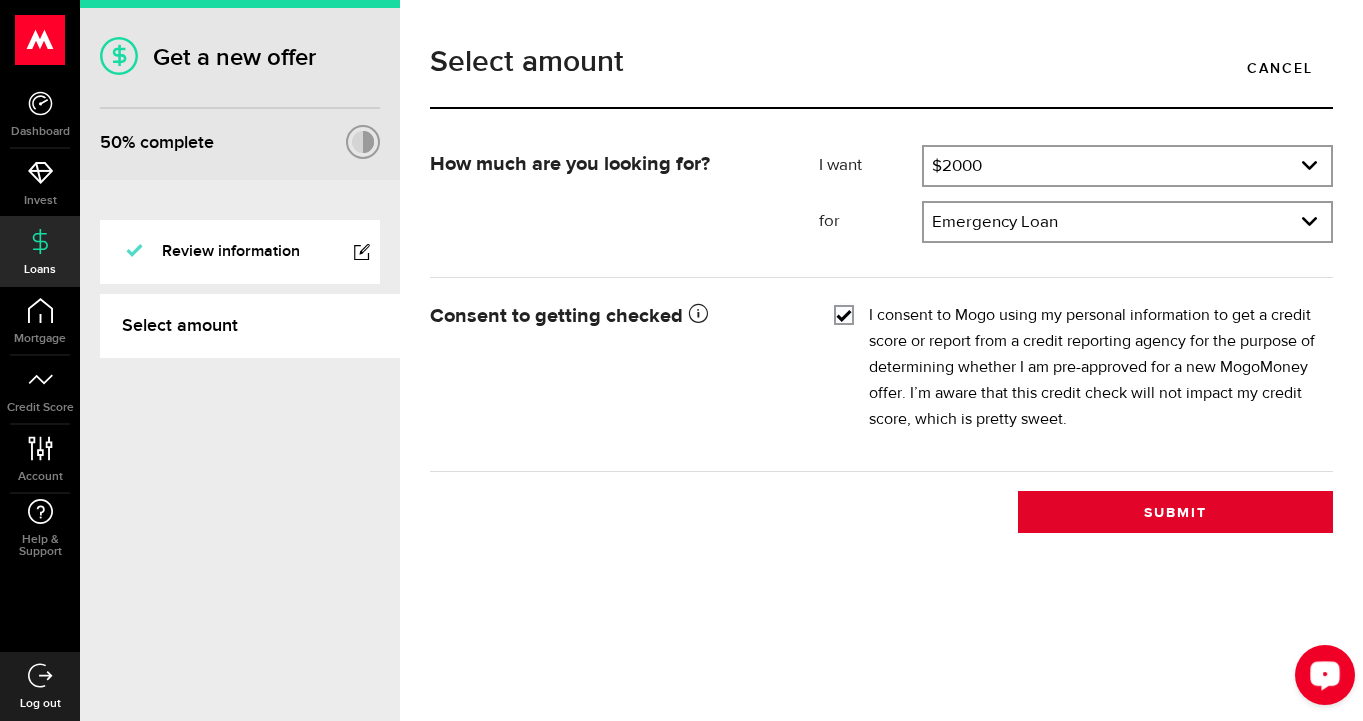 click on "Submit" at bounding box center (1175, 512) 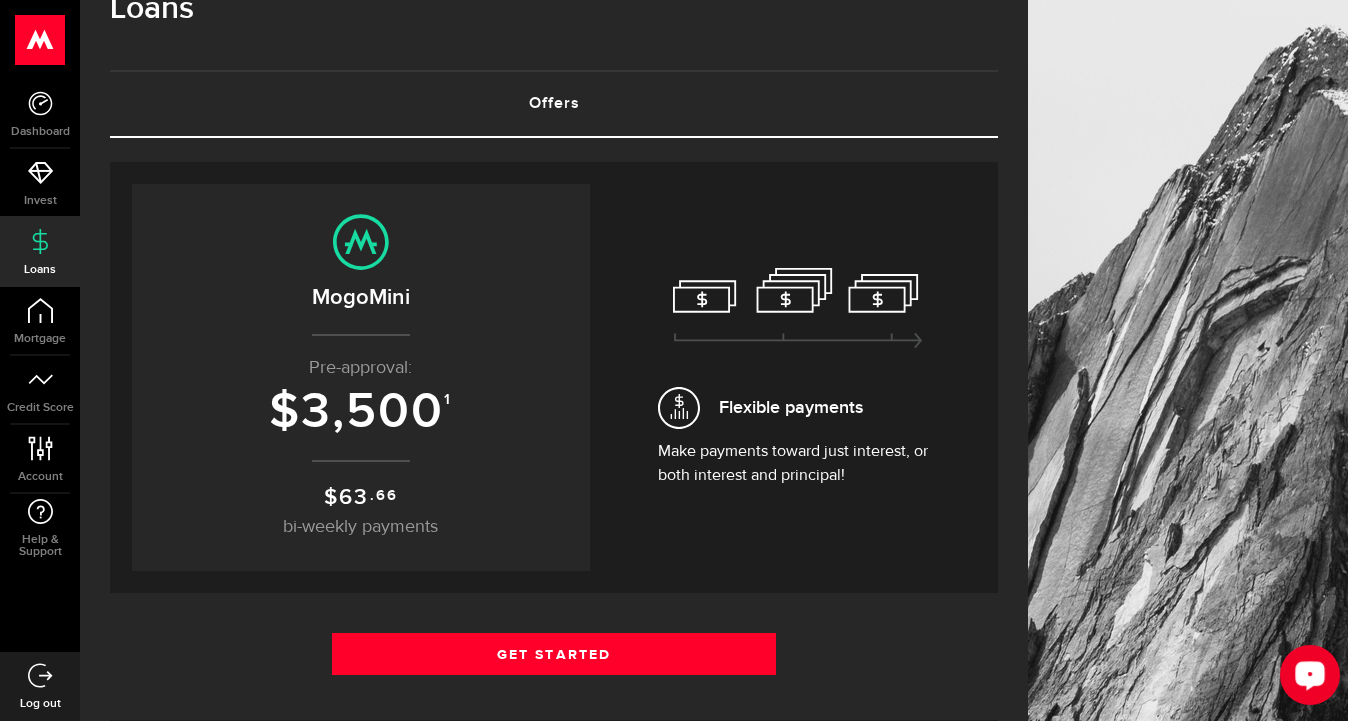 scroll, scrollTop: 93, scrollLeft: 0, axis: vertical 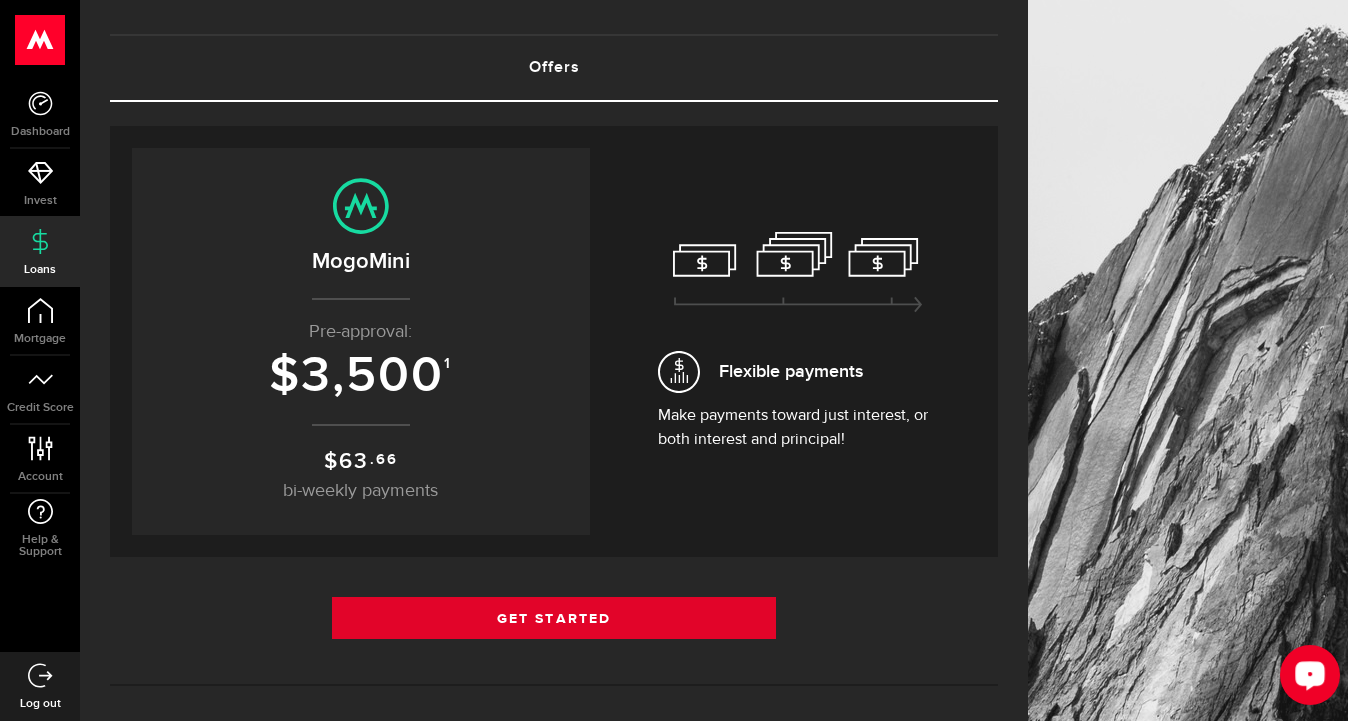 click on "Get Started" at bounding box center (554, 618) 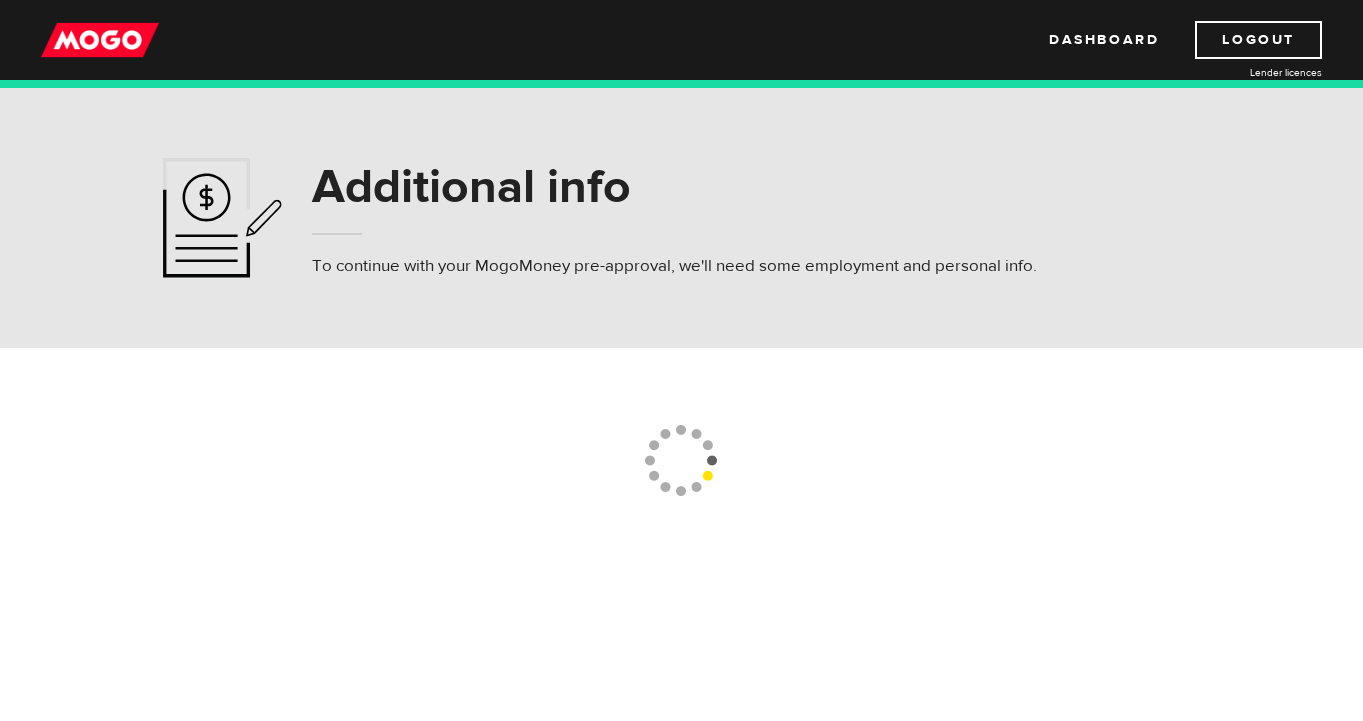 scroll, scrollTop: 0, scrollLeft: 0, axis: both 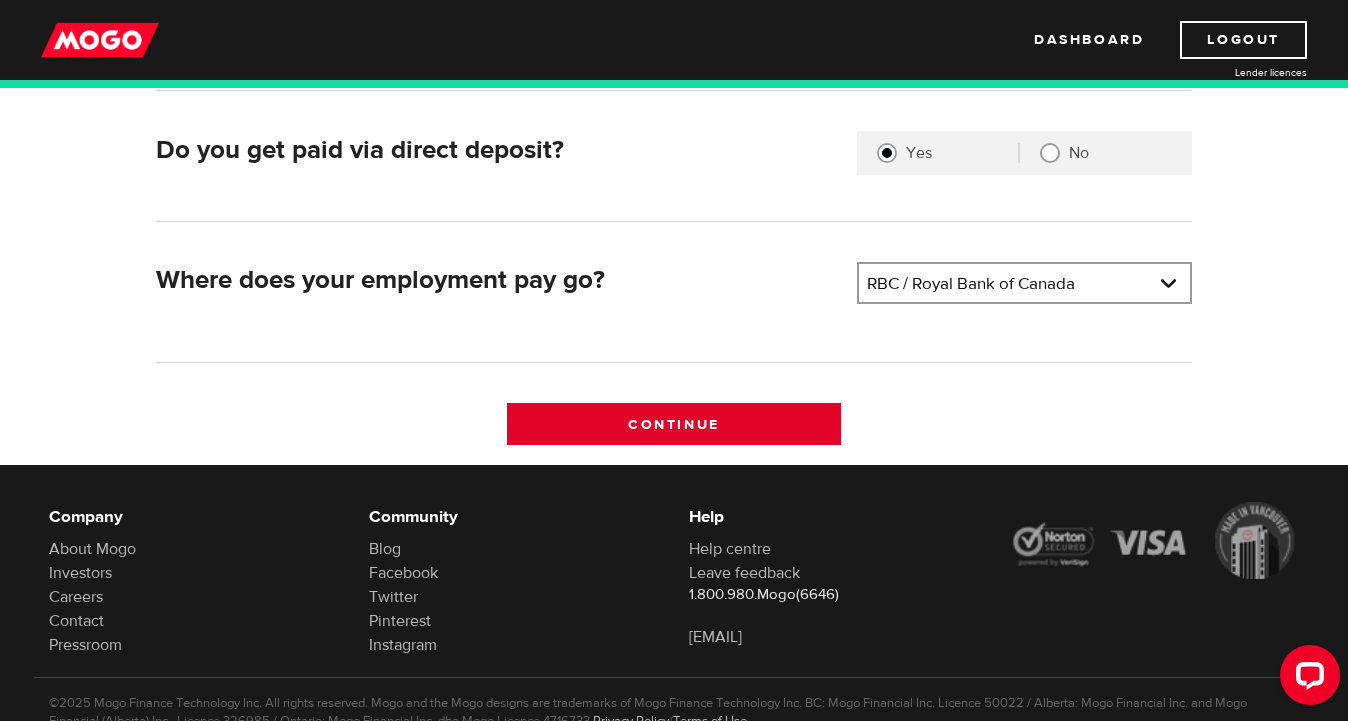 click on "Continue" at bounding box center (674, 424) 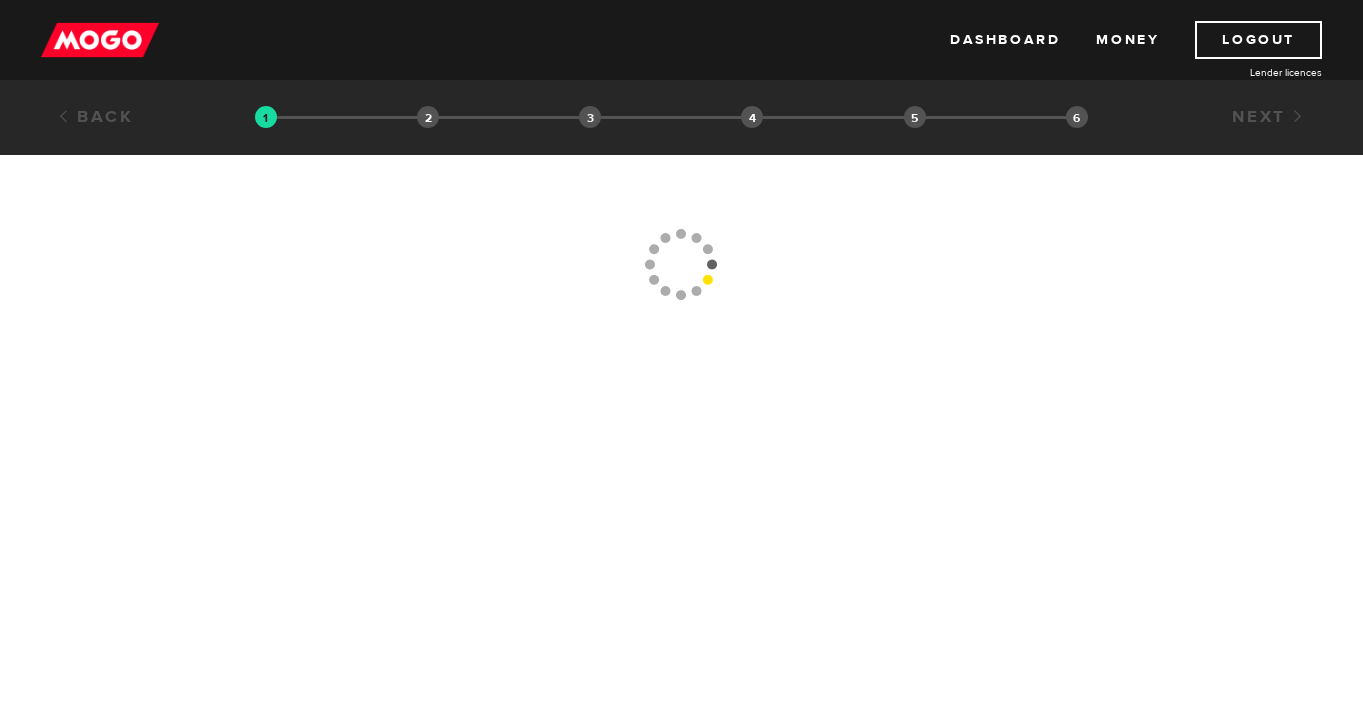 scroll, scrollTop: 0, scrollLeft: 0, axis: both 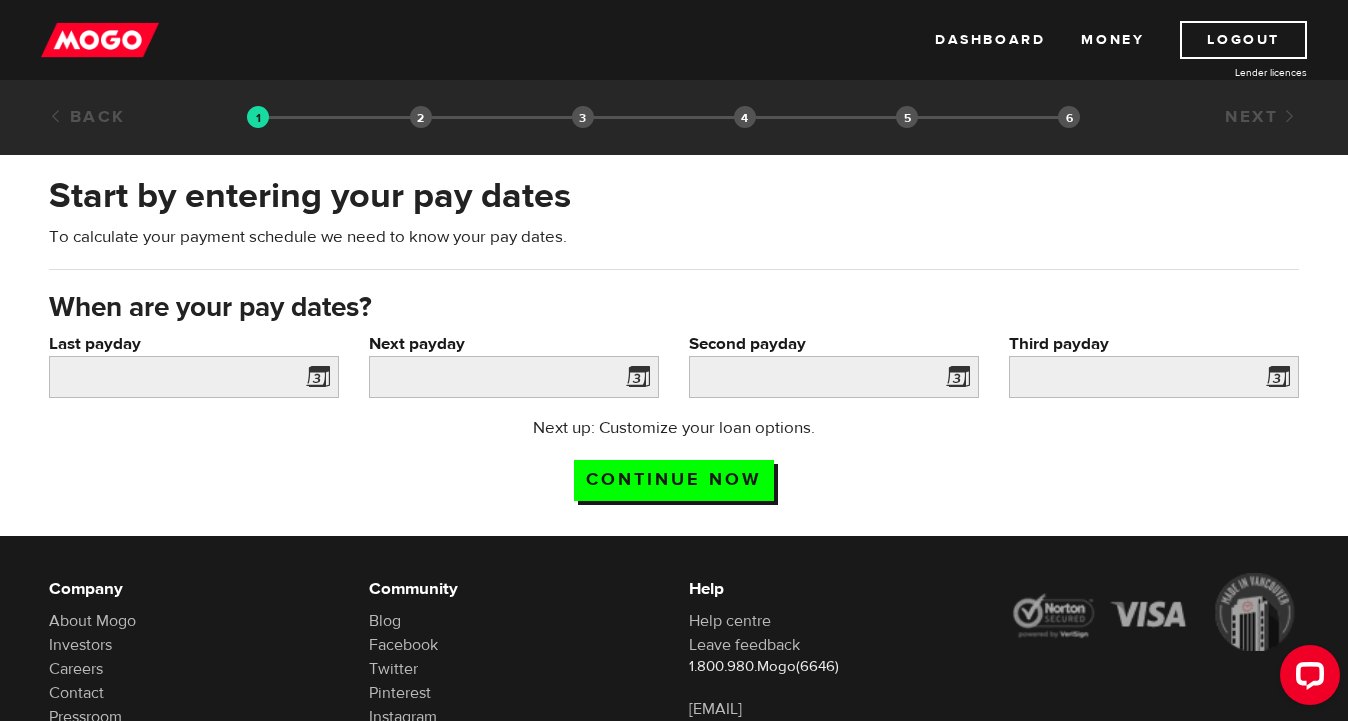 click at bounding box center (314, 380) 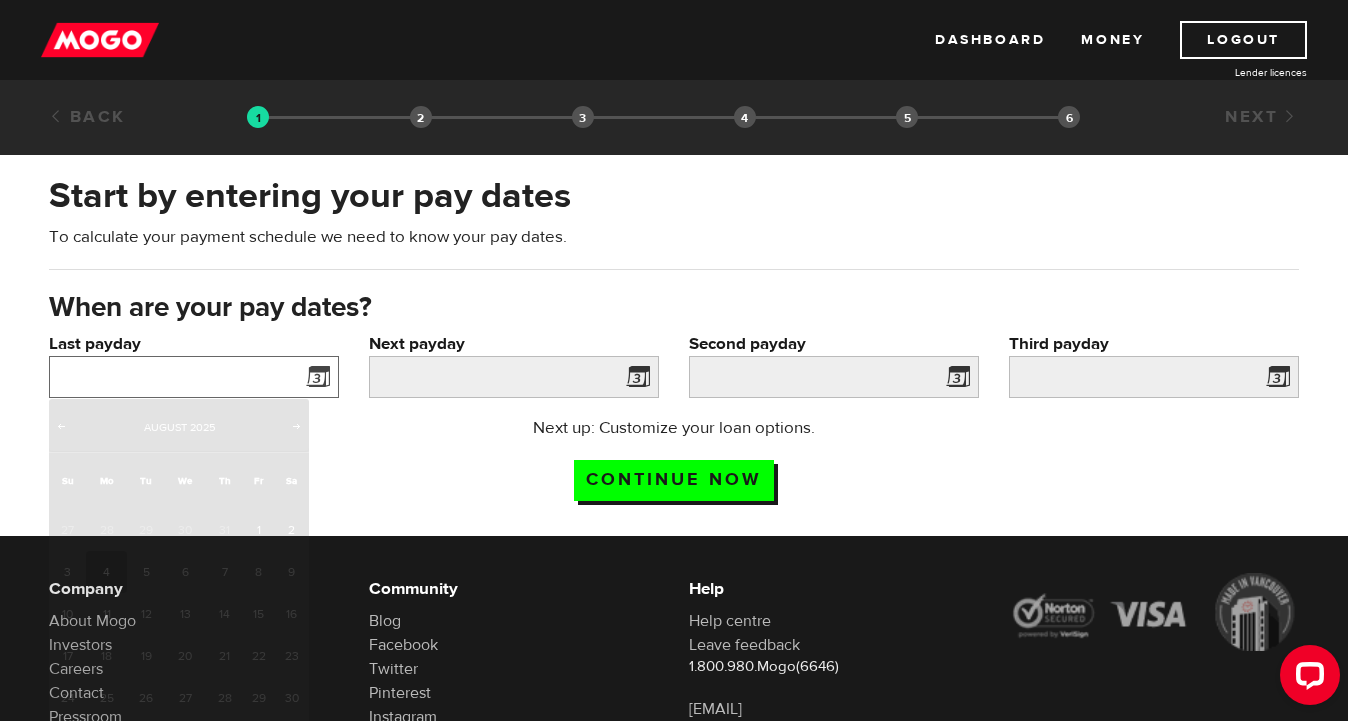 click on "Last payday" at bounding box center [194, 377] 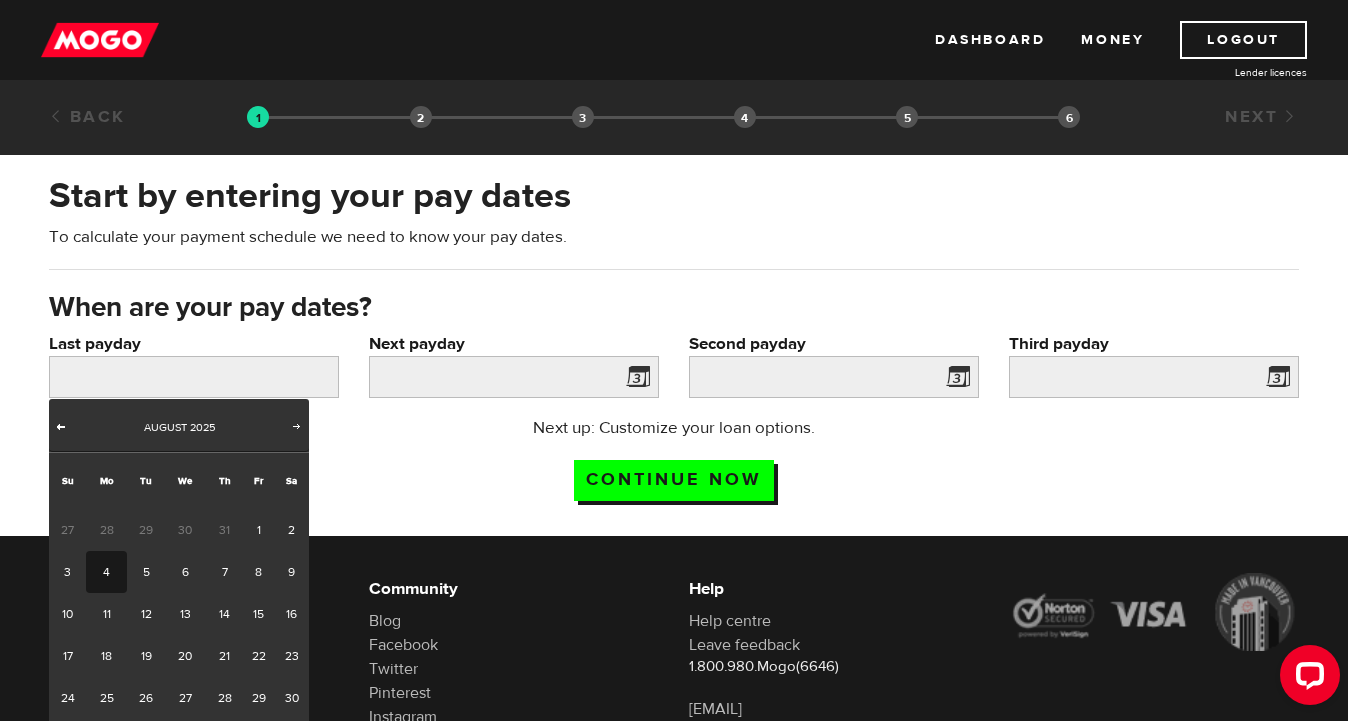 click on "Prev" at bounding box center [61, 426] 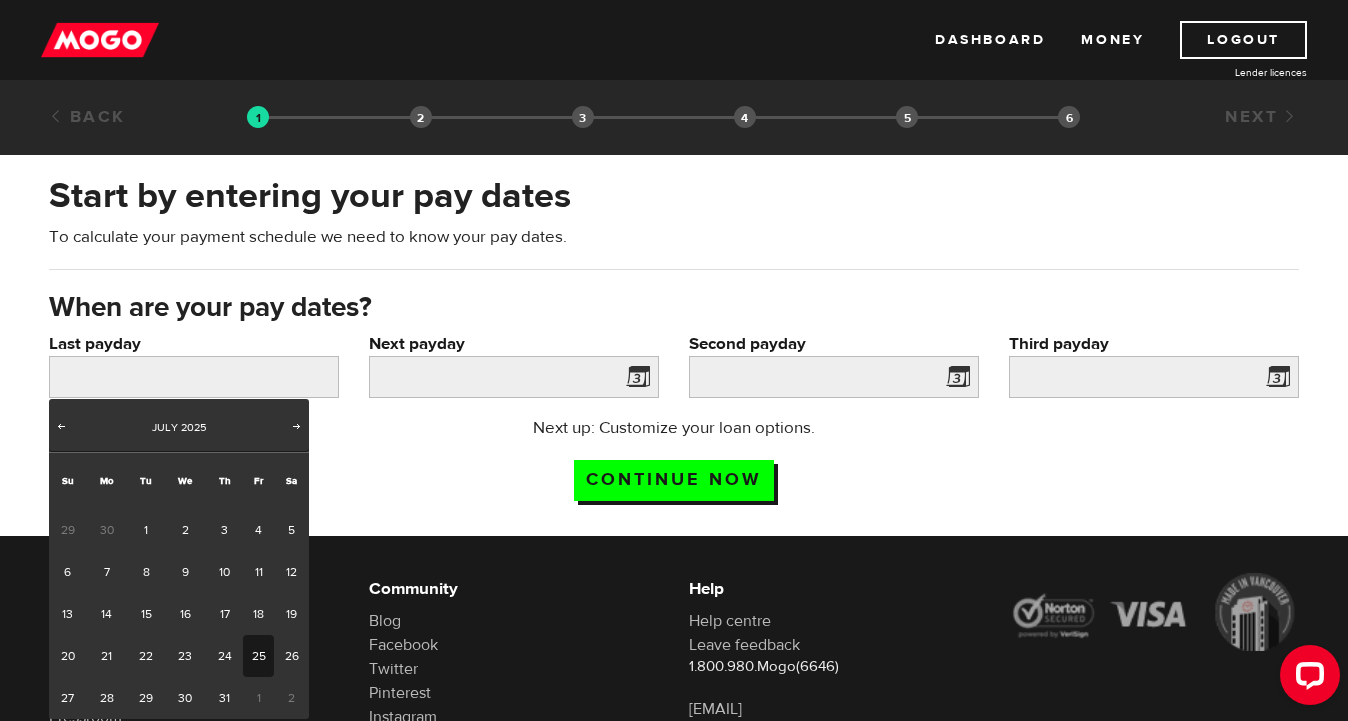 click on "25" at bounding box center (258, 656) 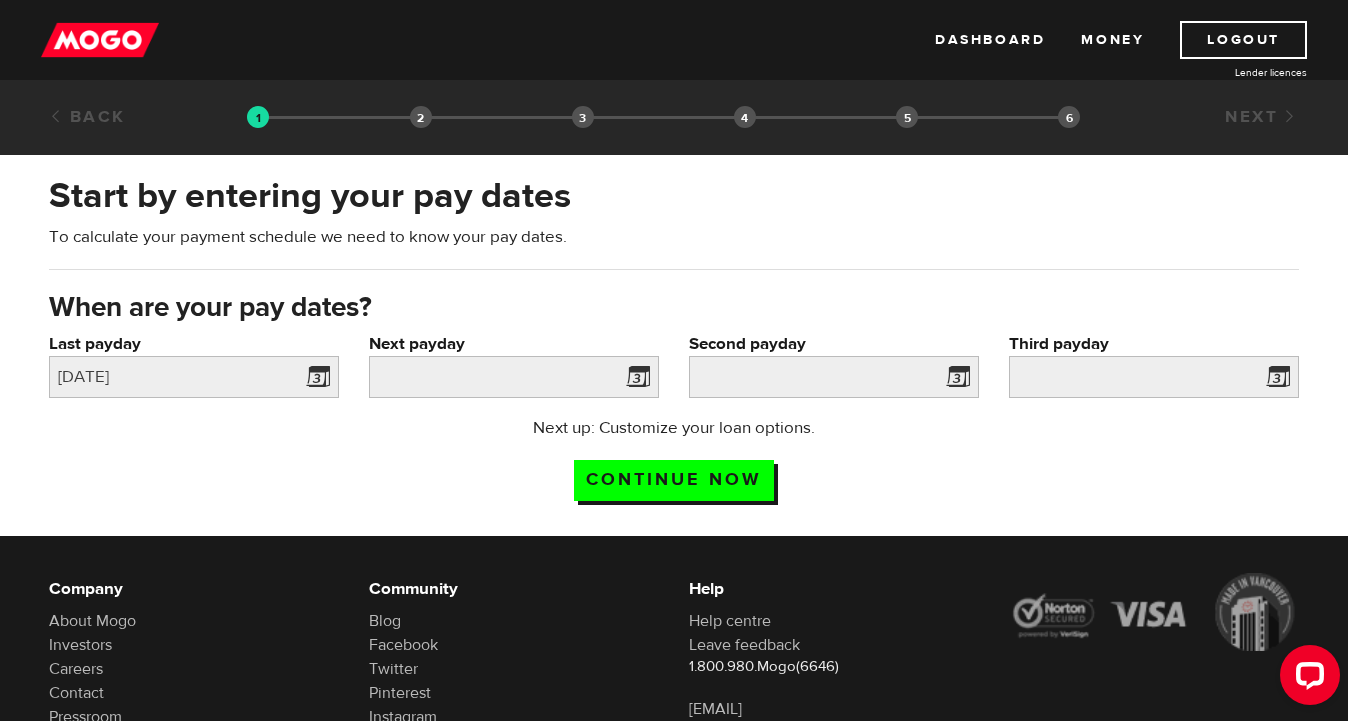 click at bounding box center (634, 380) 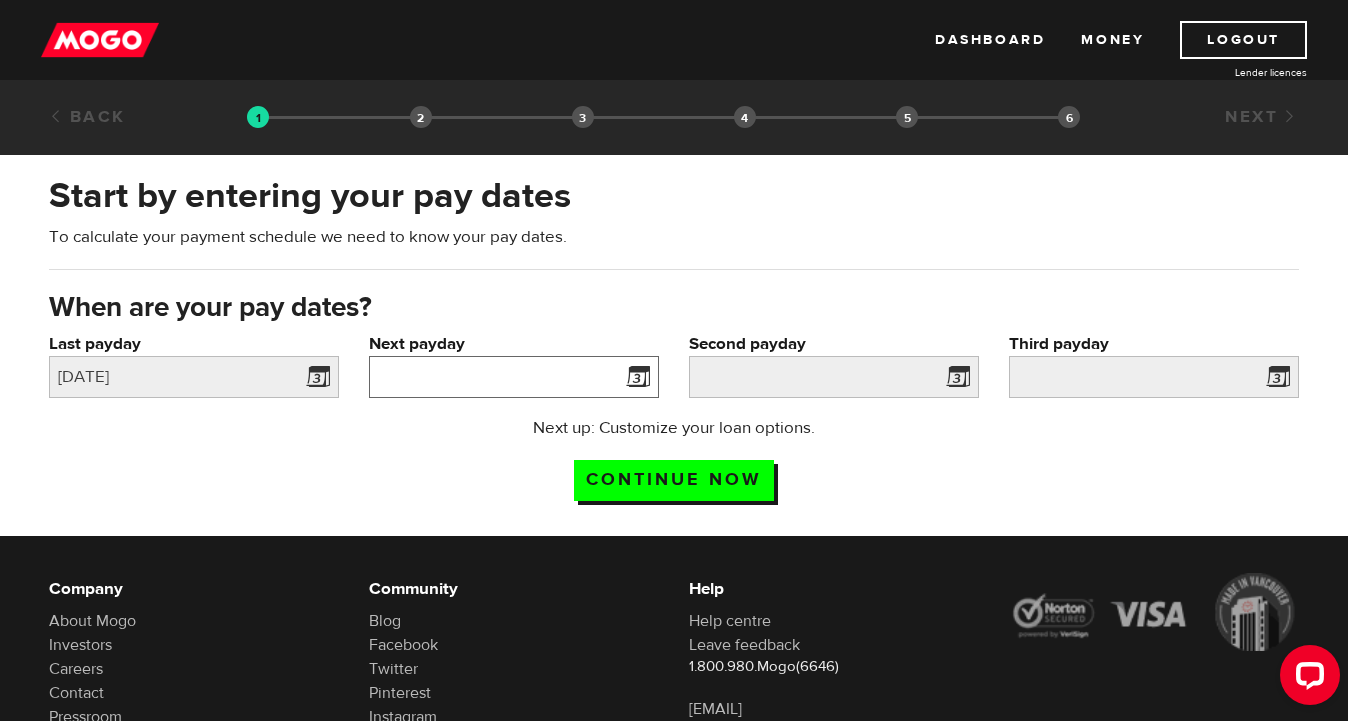 click on "Next payday" at bounding box center (514, 377) 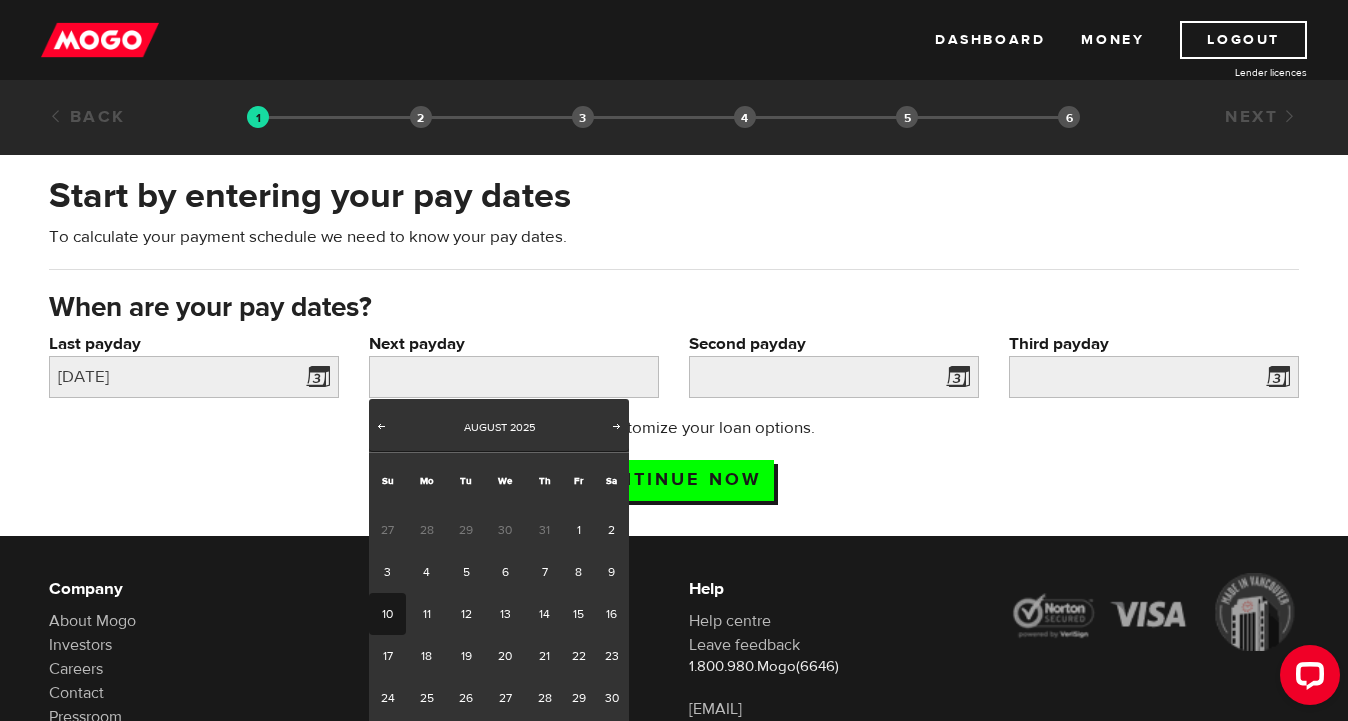 click on "10" at bounding box center (387, 614) 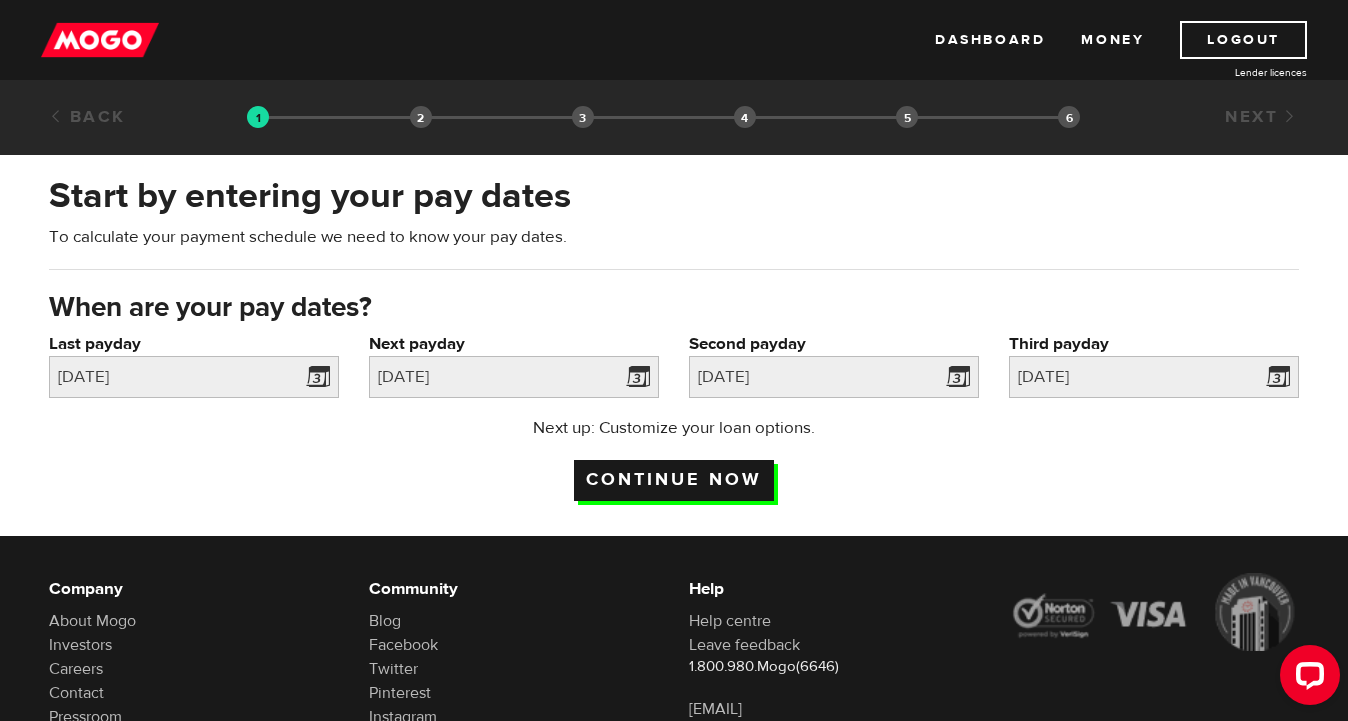 click on "Continue now" at bounding box center (674, 480) 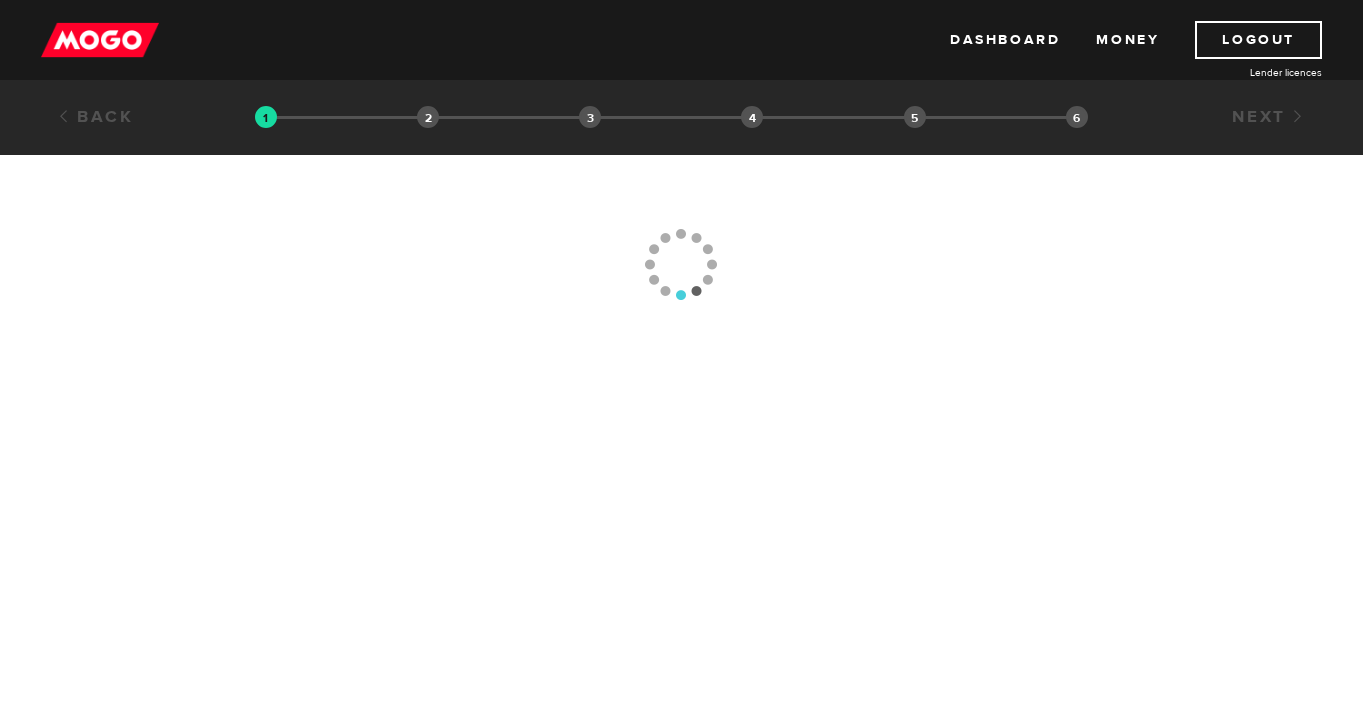 scroll, scrollTop: 0, scrollLeft: 0, axis: both 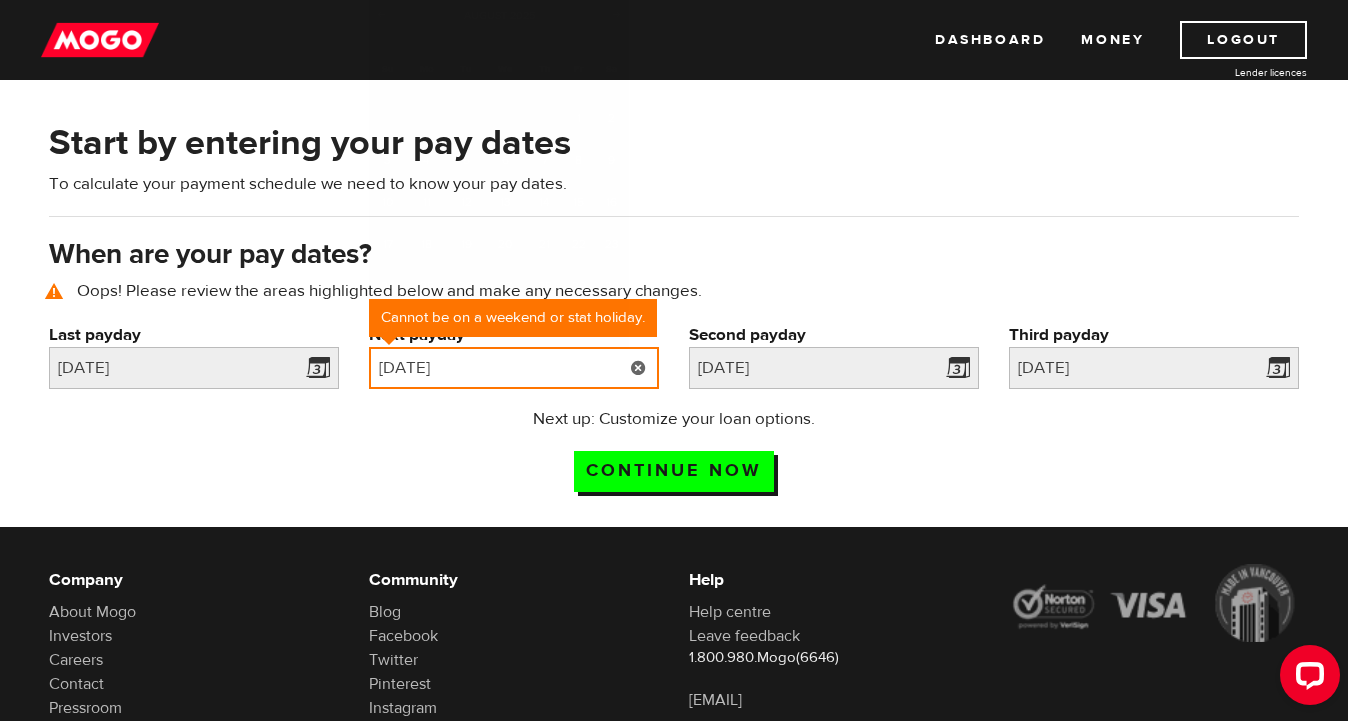 click on "2025/08/10" at bounding box center [514, 368] 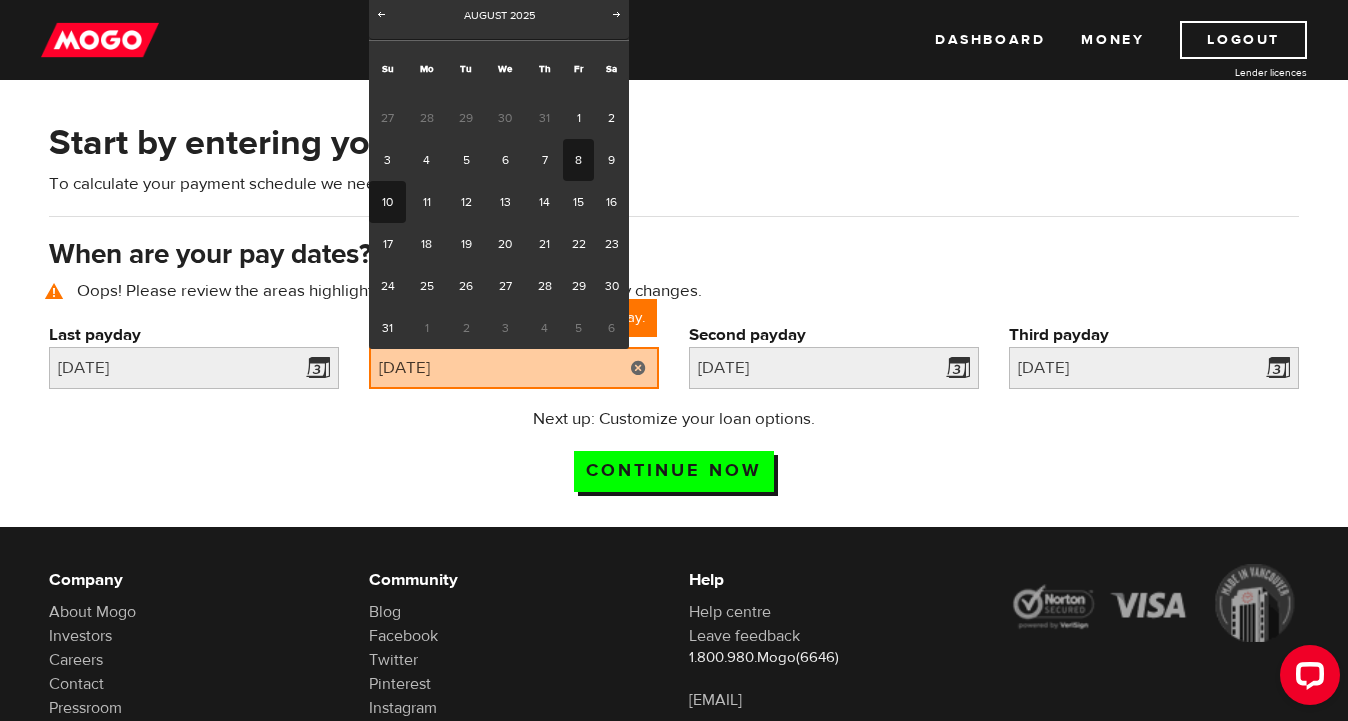 click on "8" at bounding box center [578, 160] 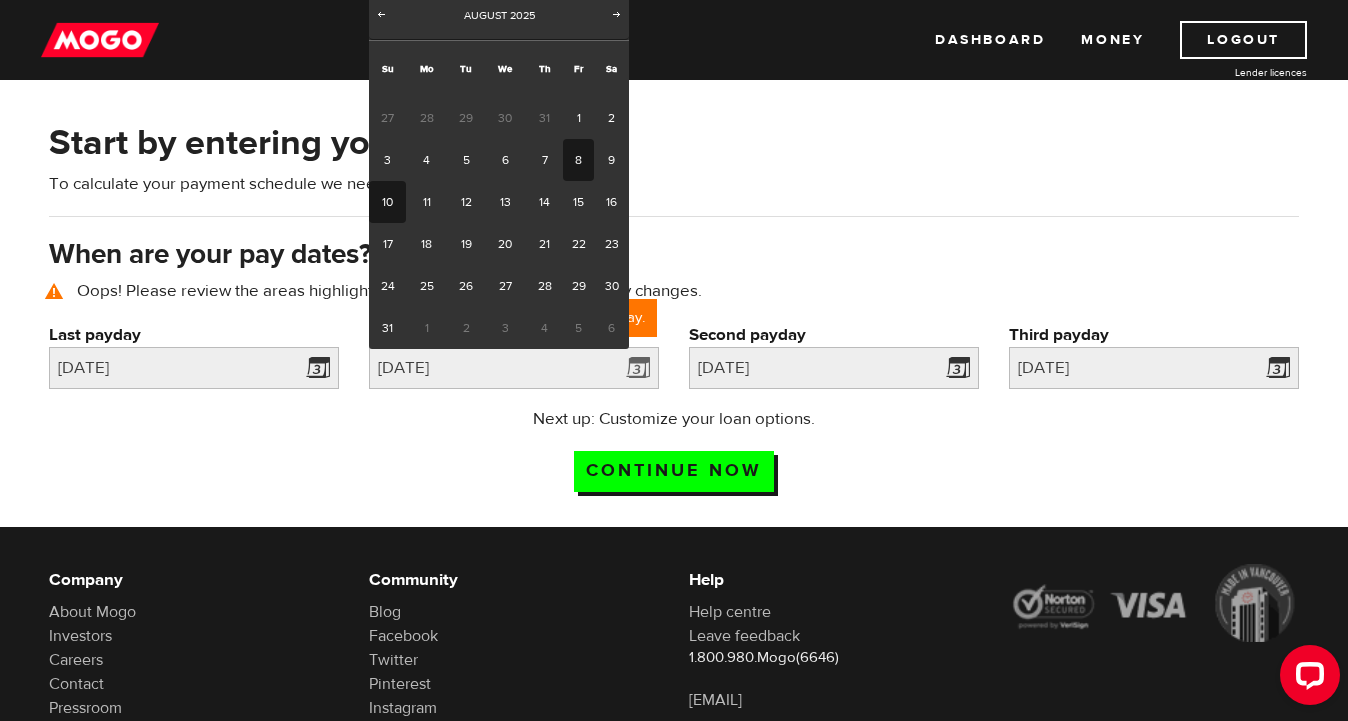 type on "2025/08/08" 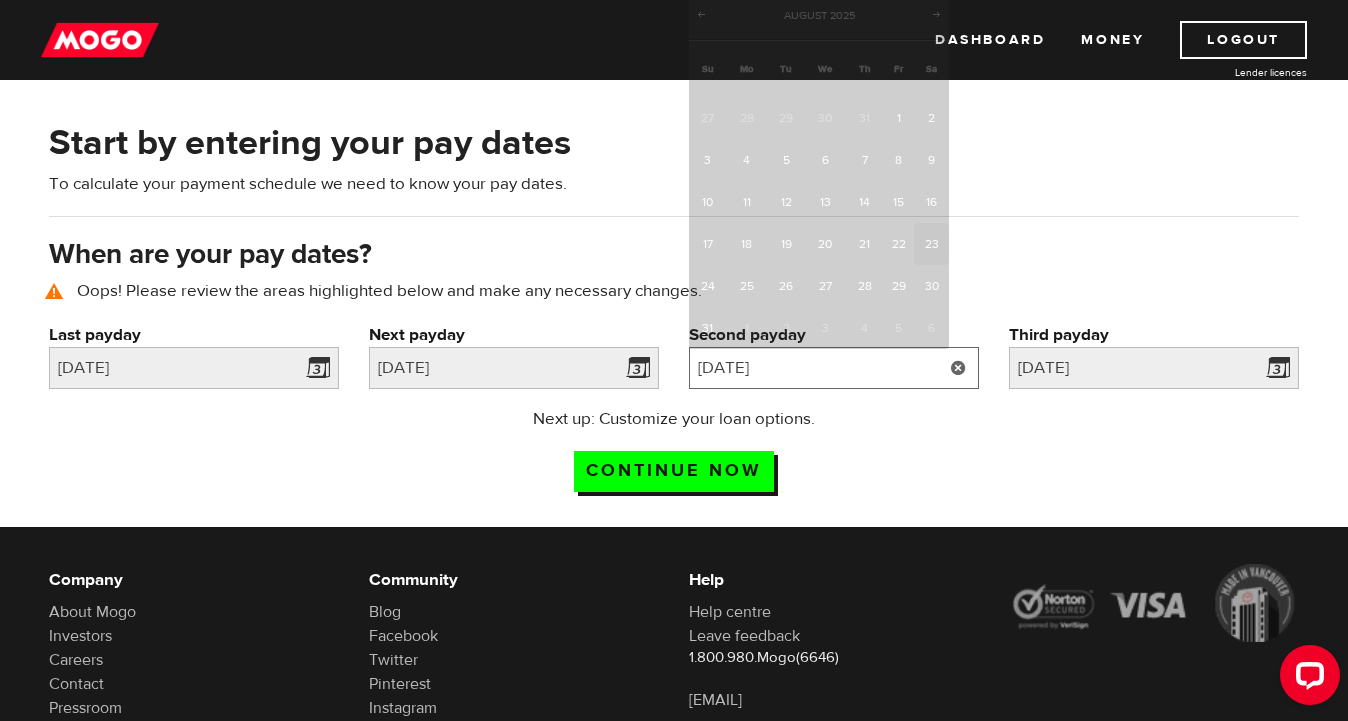 click on "2025/8/23" at bounding box center (834, 368) 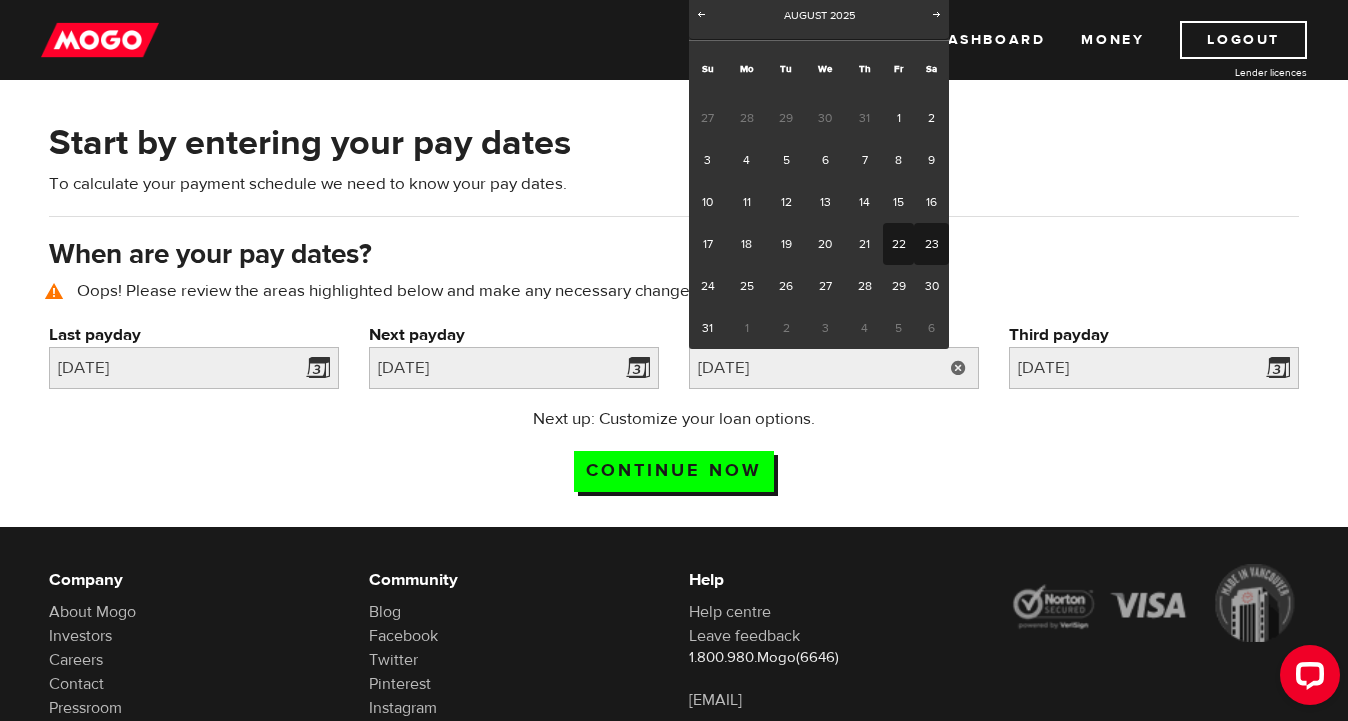click on "22" at bounding box center (898, 244) 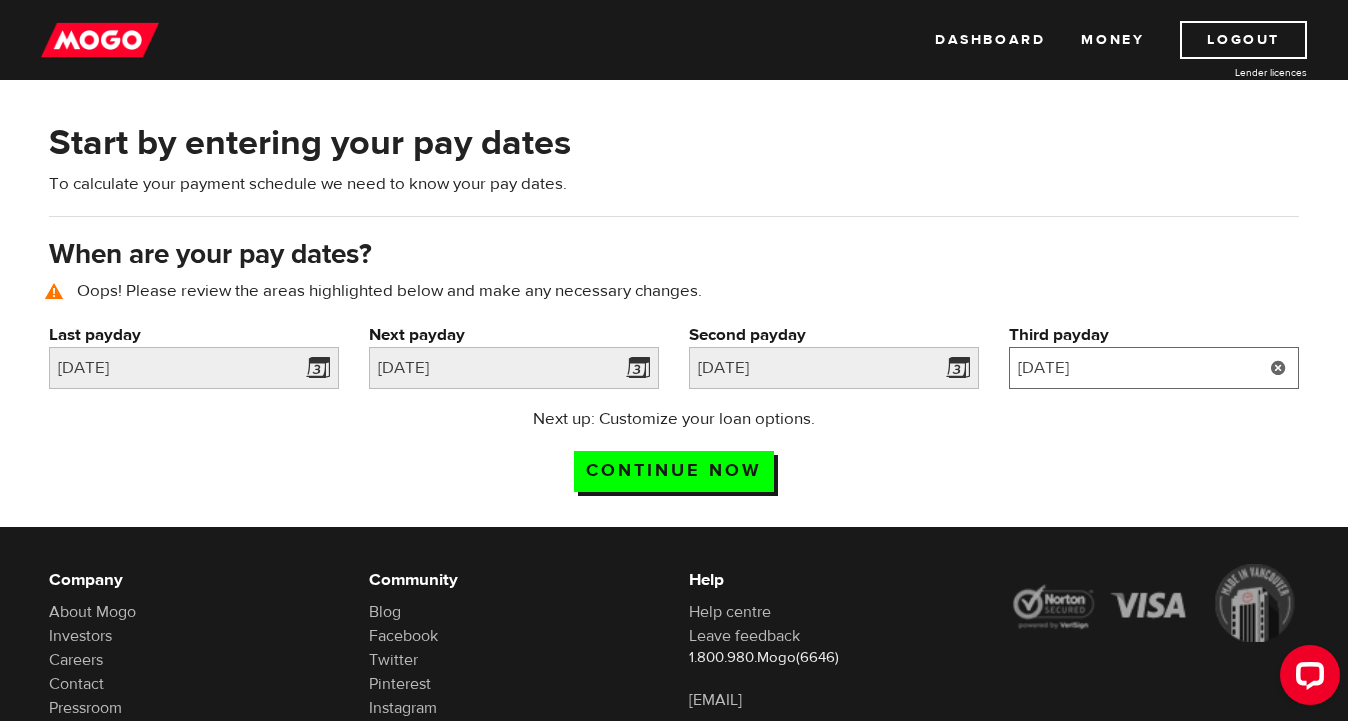 click on "2025/9/7" at bounding box center (1154, 368) 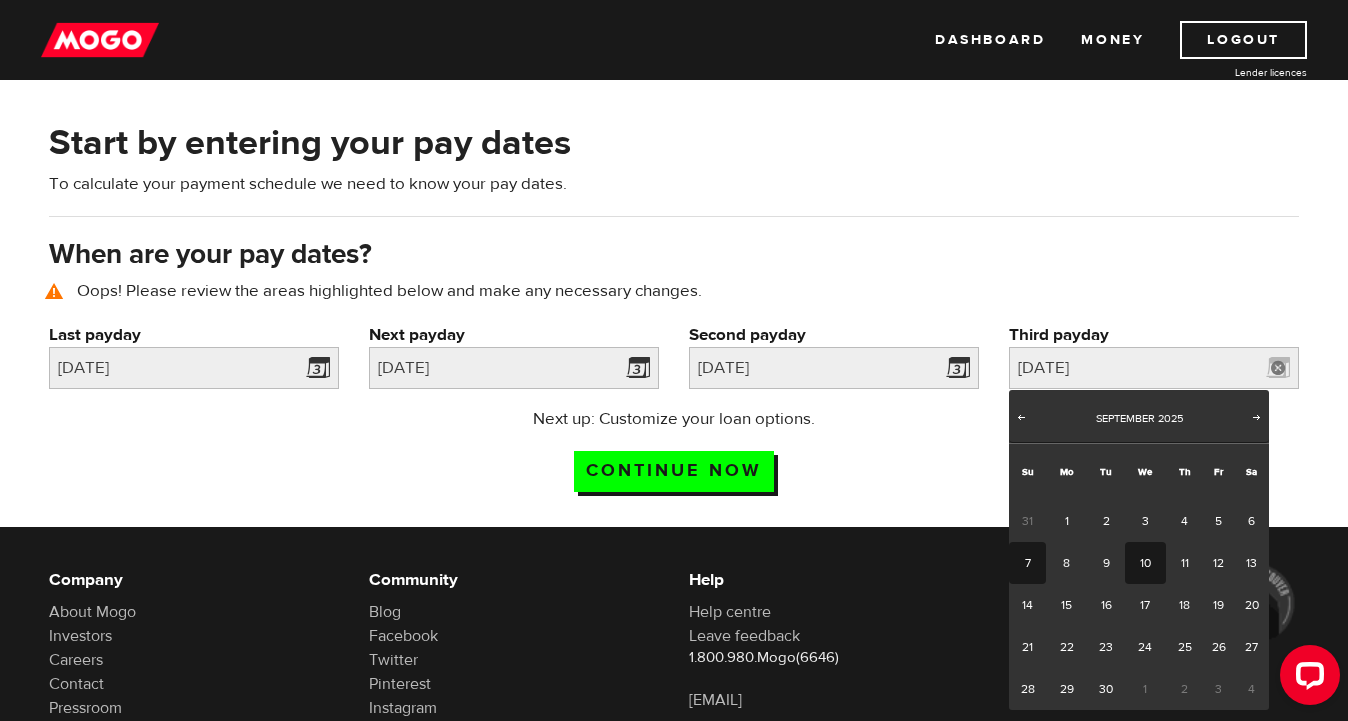click on "10" at bounding box center [1145, 563] 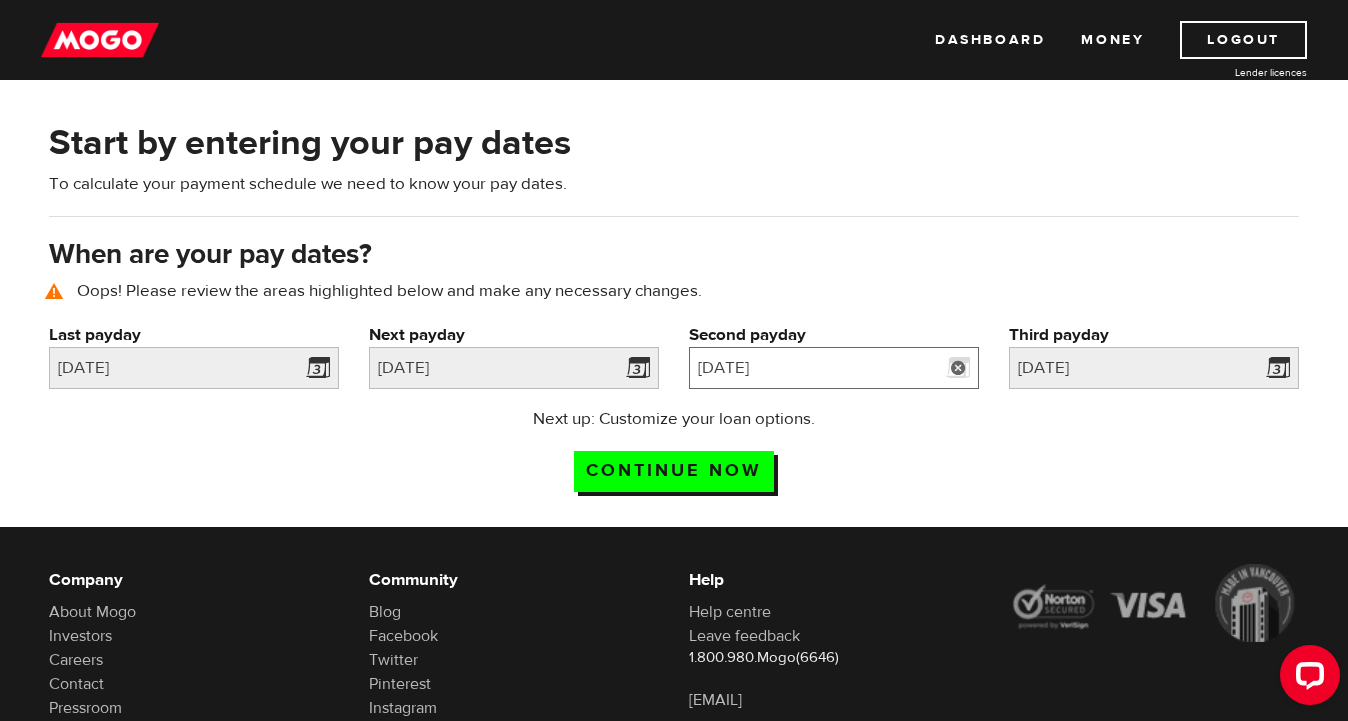 click on "2025/08/22" at bounding box center (834, 368) 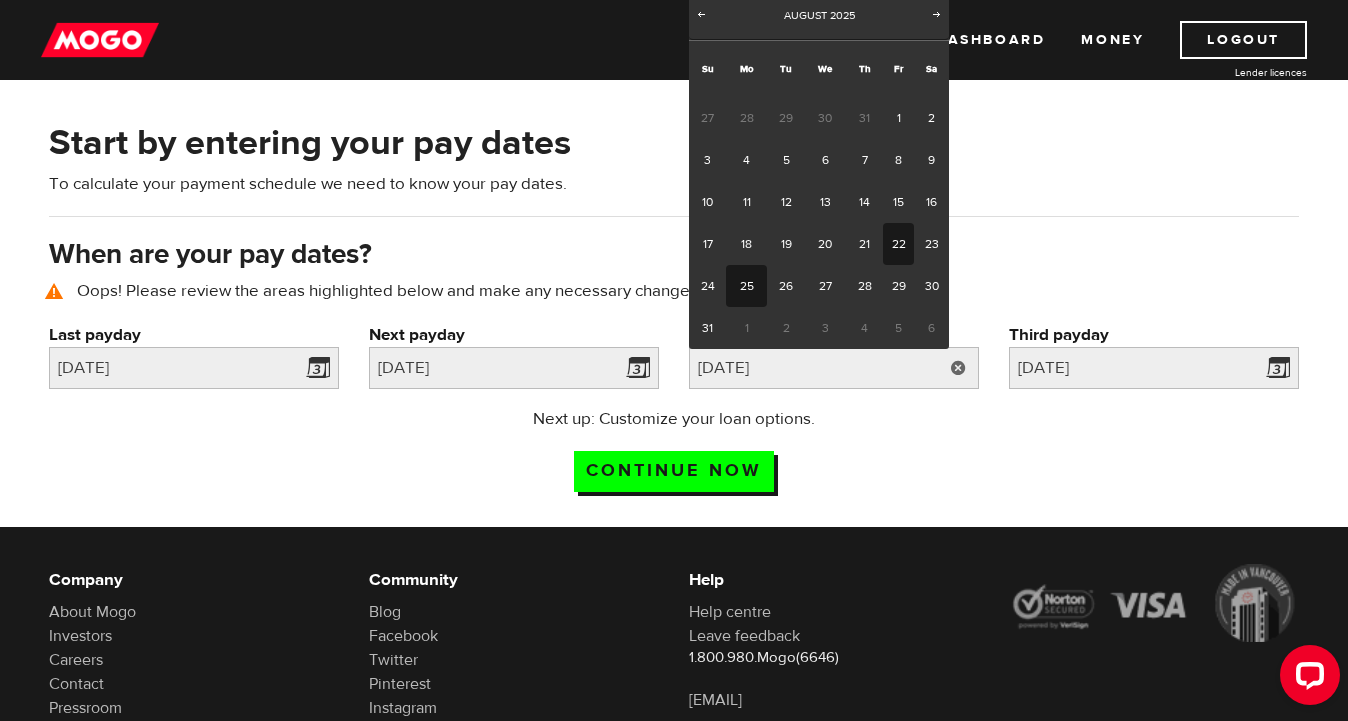 click on "25" at bounding box center [746, 286] 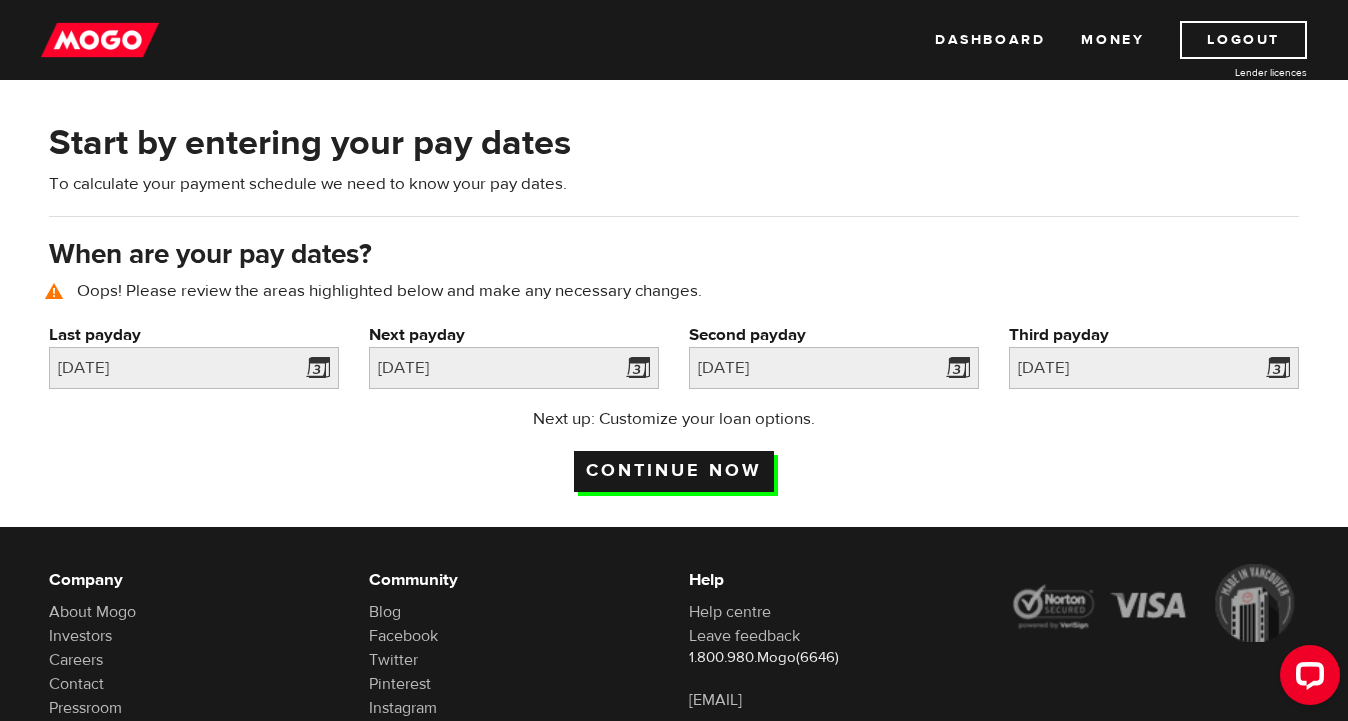 click on "Continue now" at bounding box center (674, 471) 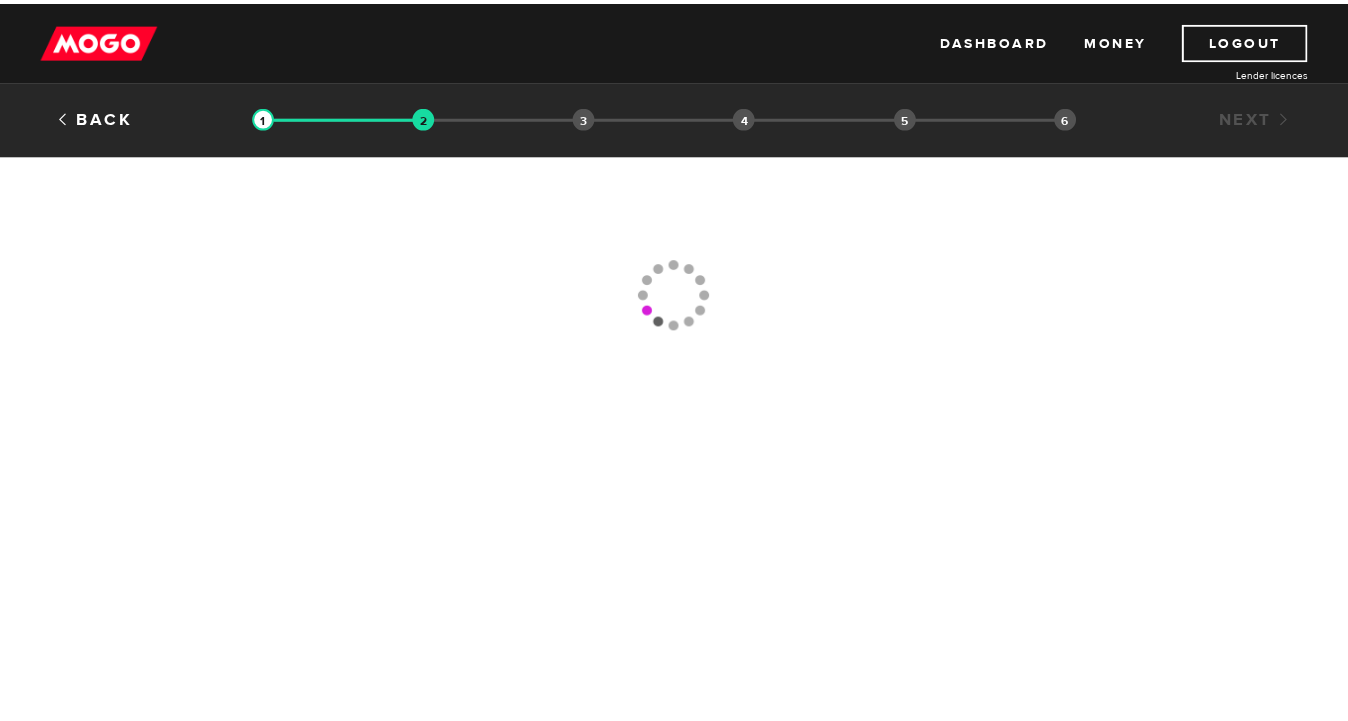 scroll, scrollTop: 0, scrollLeft: 0, axis: both 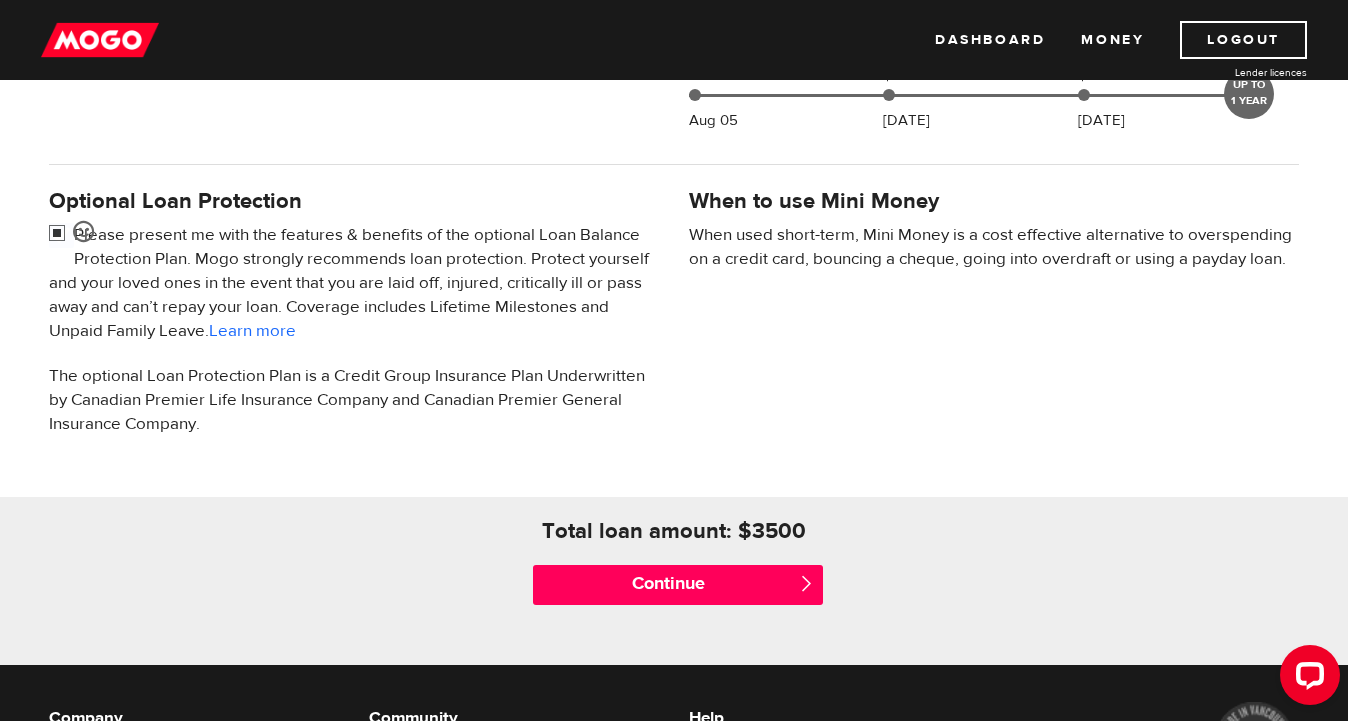 click at bounding box center [61, 235] 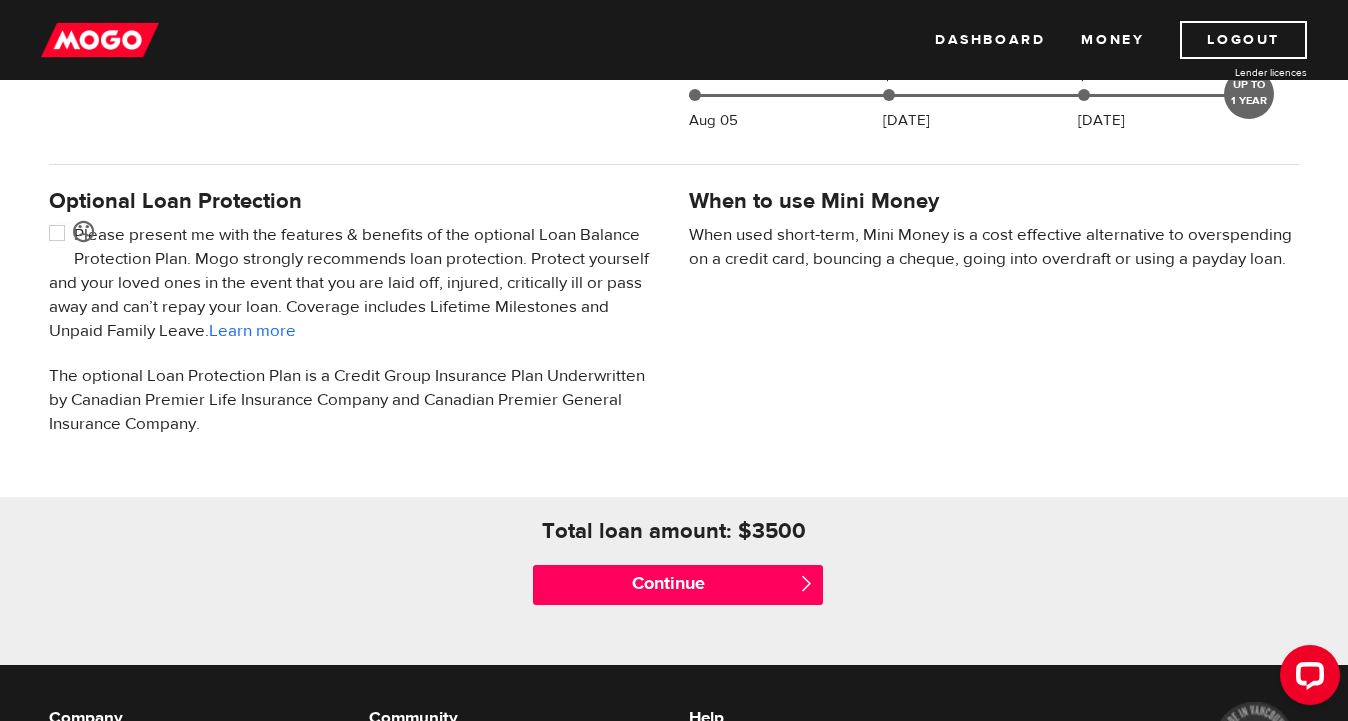 click on "Continue" at bounding box center [678, 585] 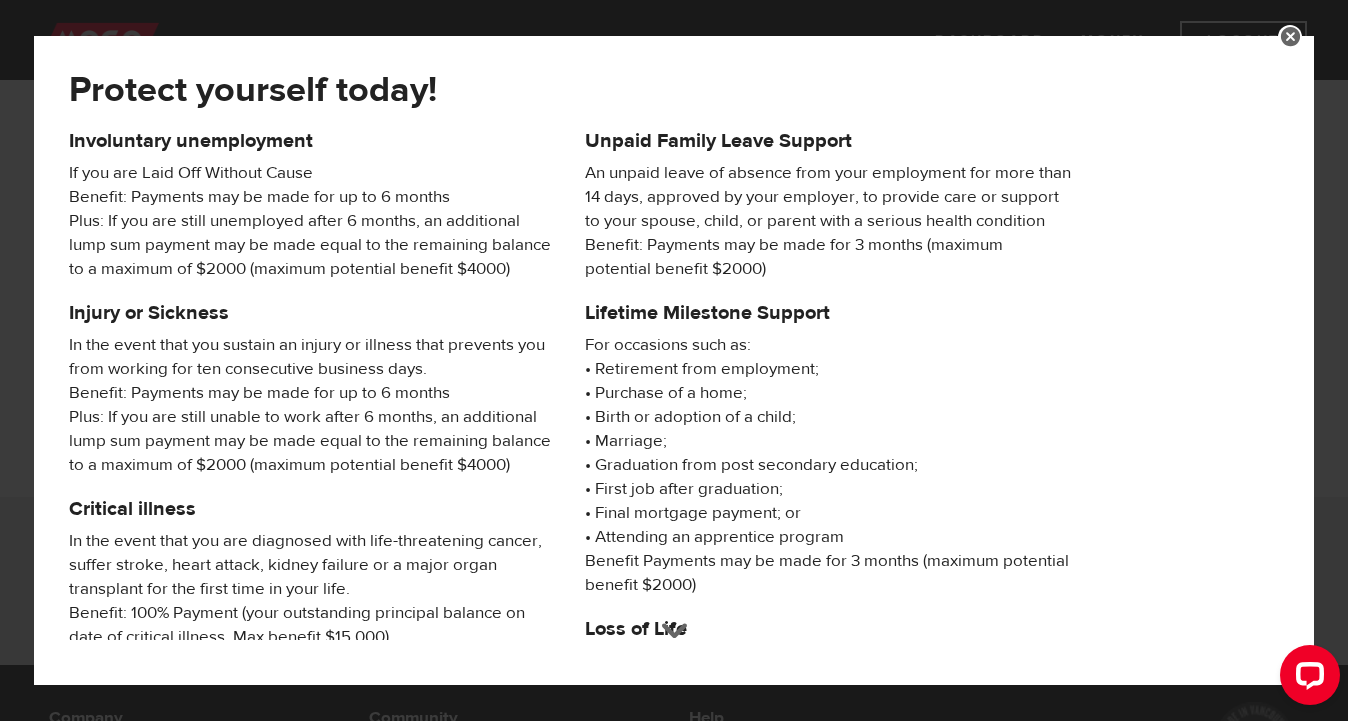 scroll, scrollTop: 387, scrollLeft: 0, axis: vertical 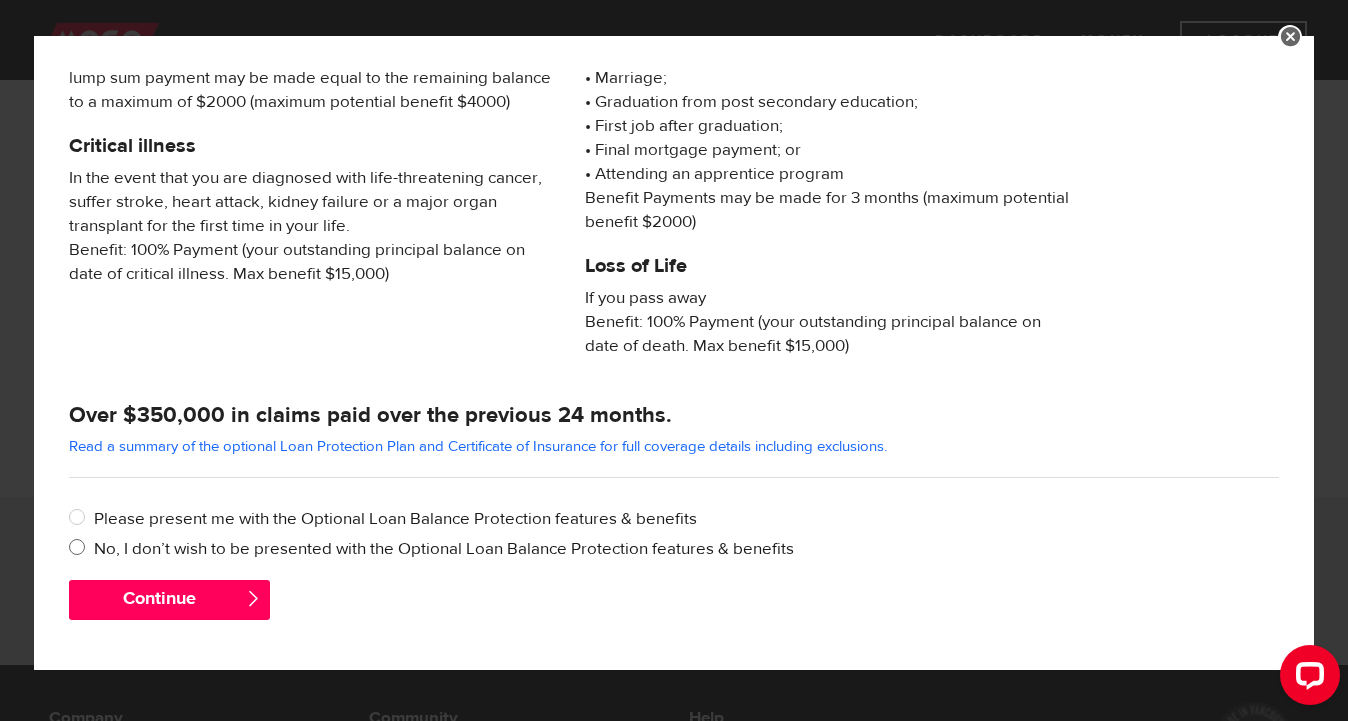 click on "No, I don’t wish to be presented with the Optional Loan Balance Protection features & benefits" at bounding box center (81, 549) 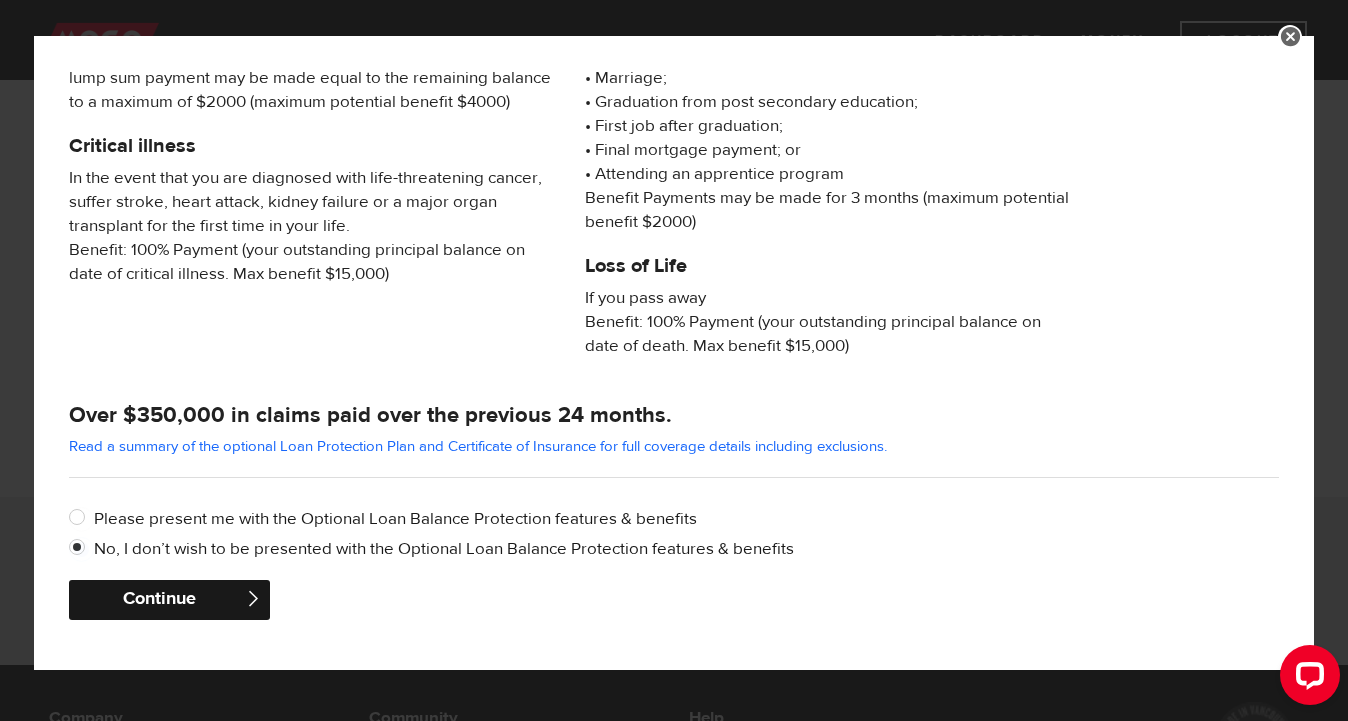 click on "Continue" at bounding box center (170, 600) 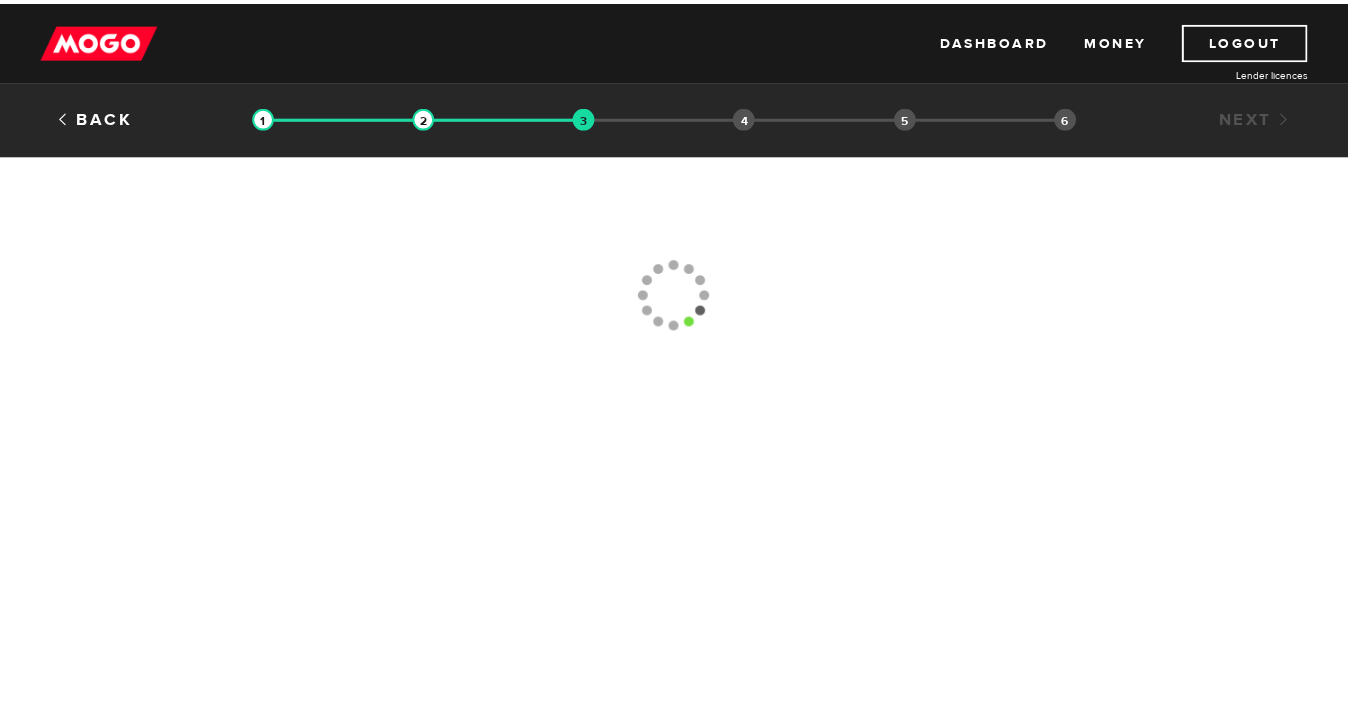 scroll, scrollTop: 0, scrollLeft: 0, axis: both 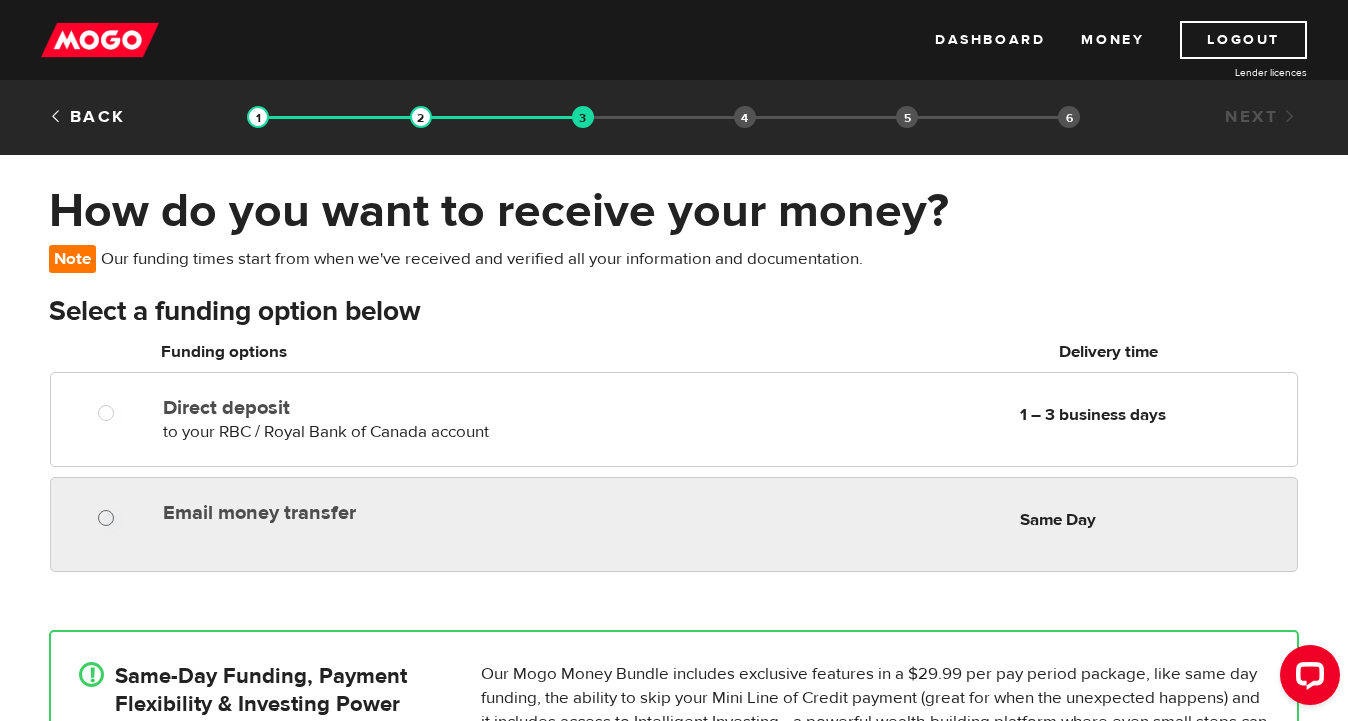 radio on "true" 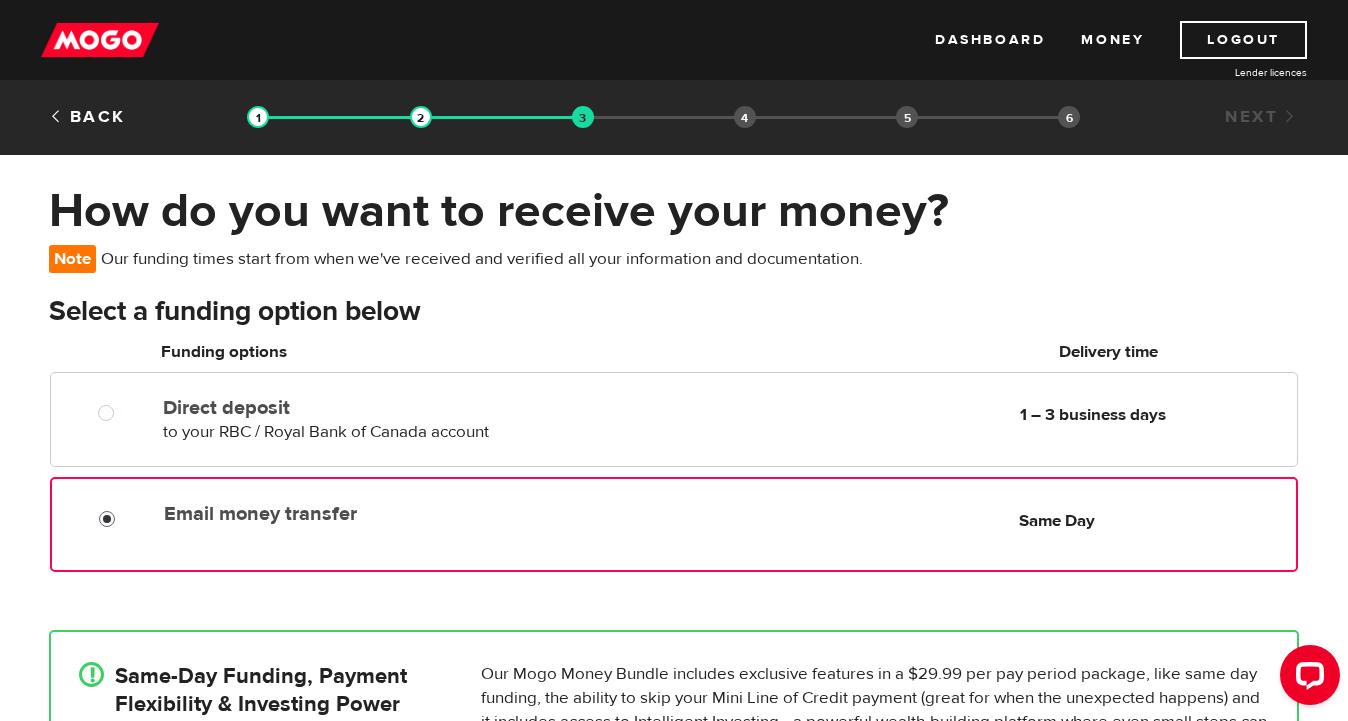 click on "Email money transfer" at bounding box center [111, 521] 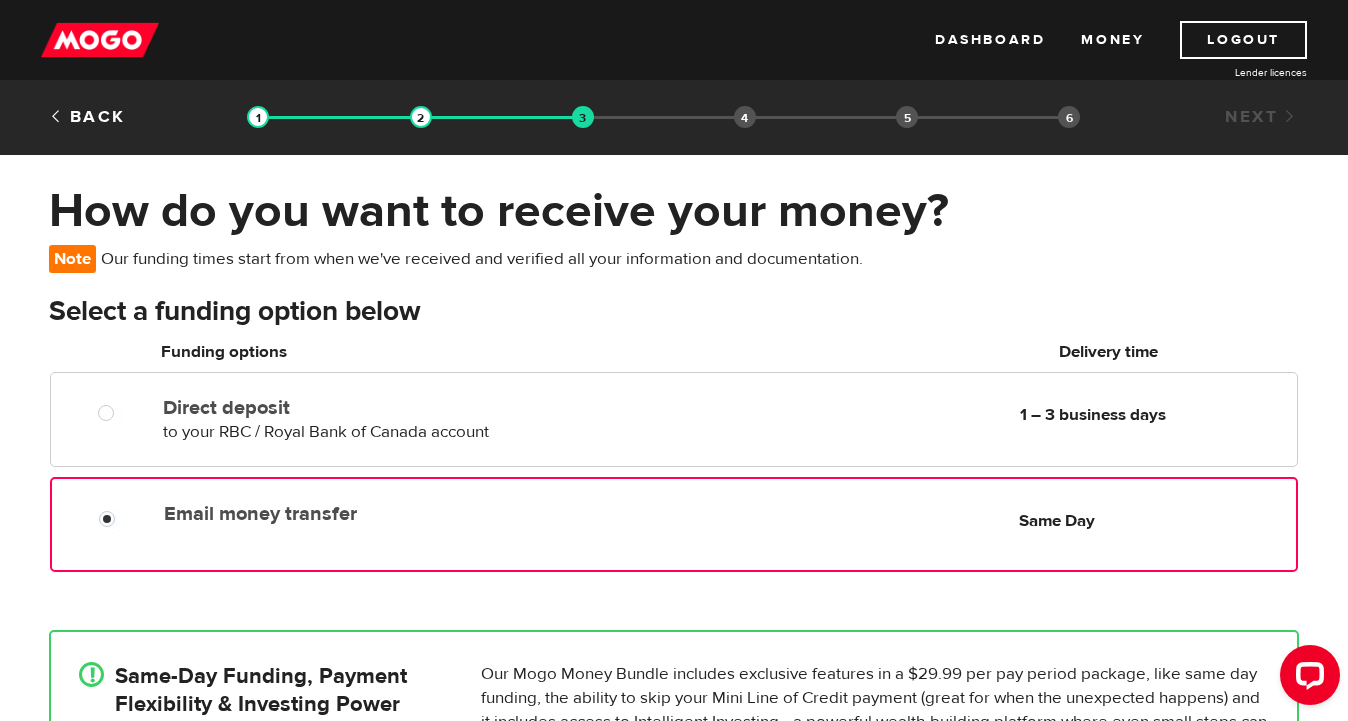 scroll, scrollTop: 144, scrollLeft: 0, axis: vertical 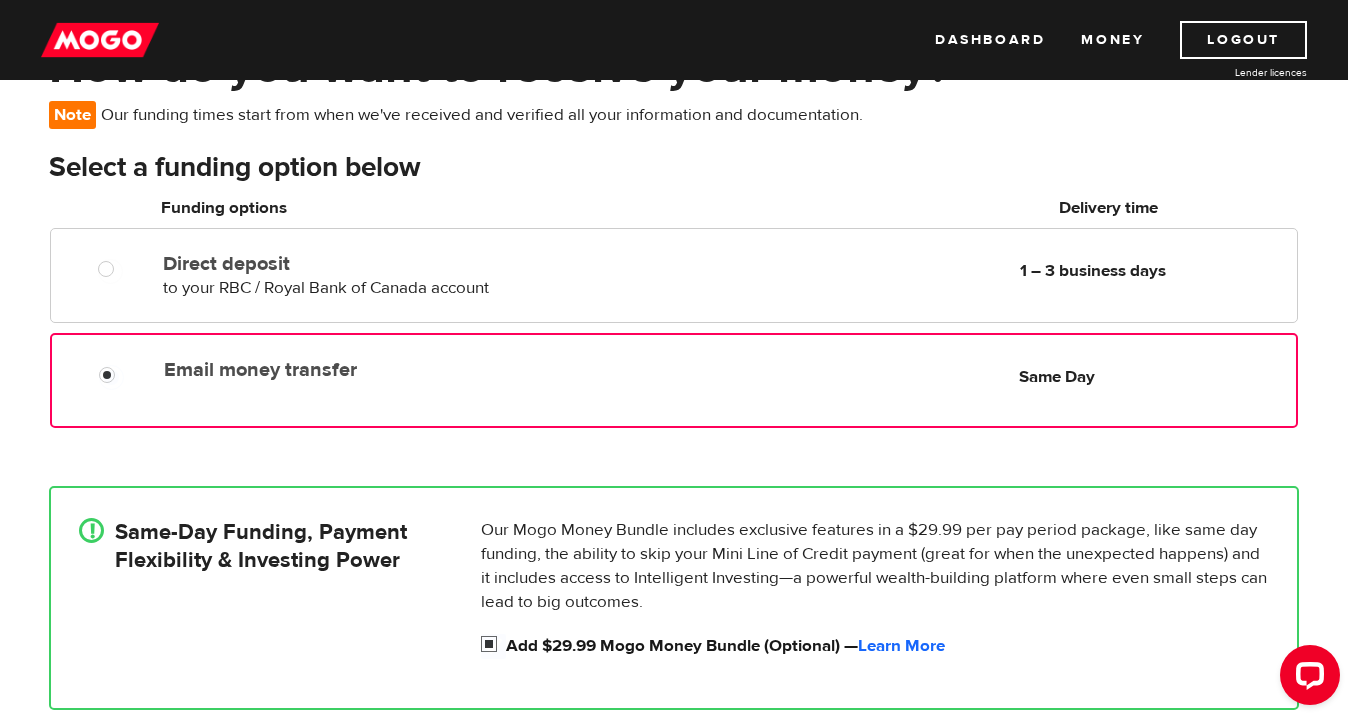 click on "Add $29.99 Mogo Money Bundle (Optional) —  Learn More" at bounding box center [493, 646] 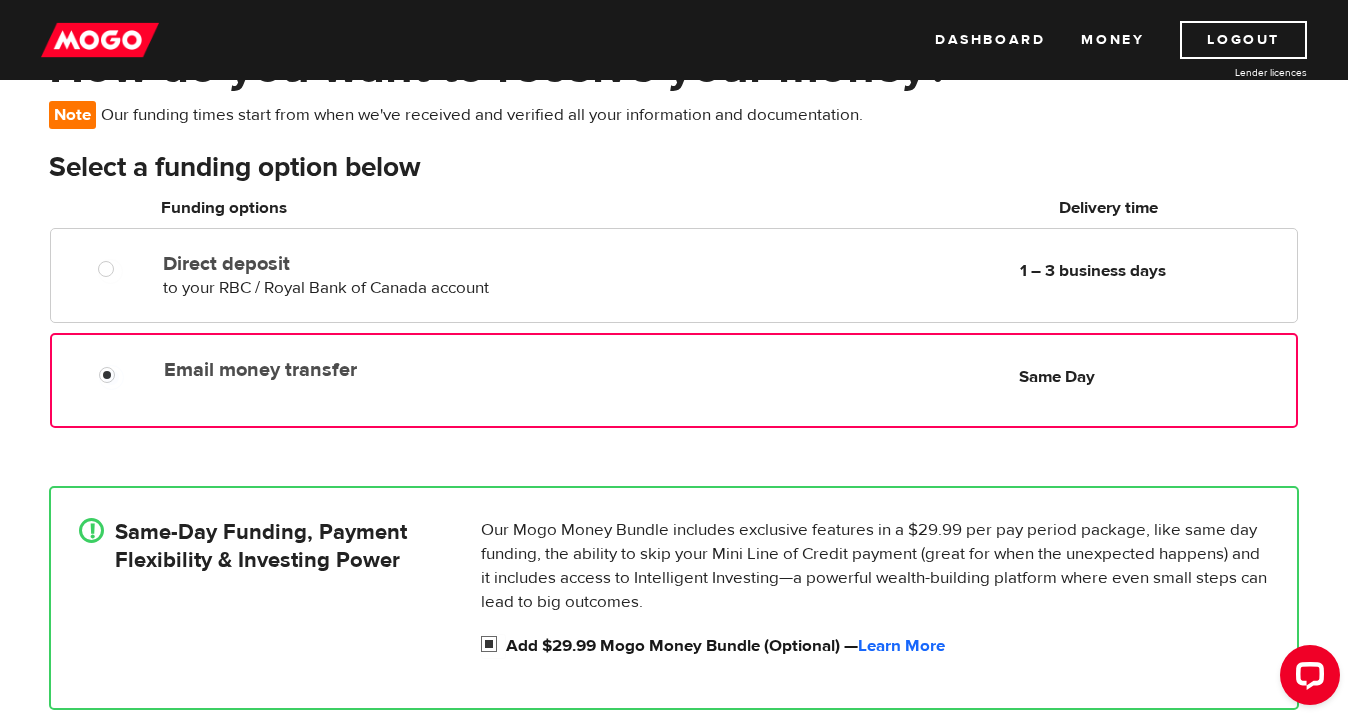 radio on "false" 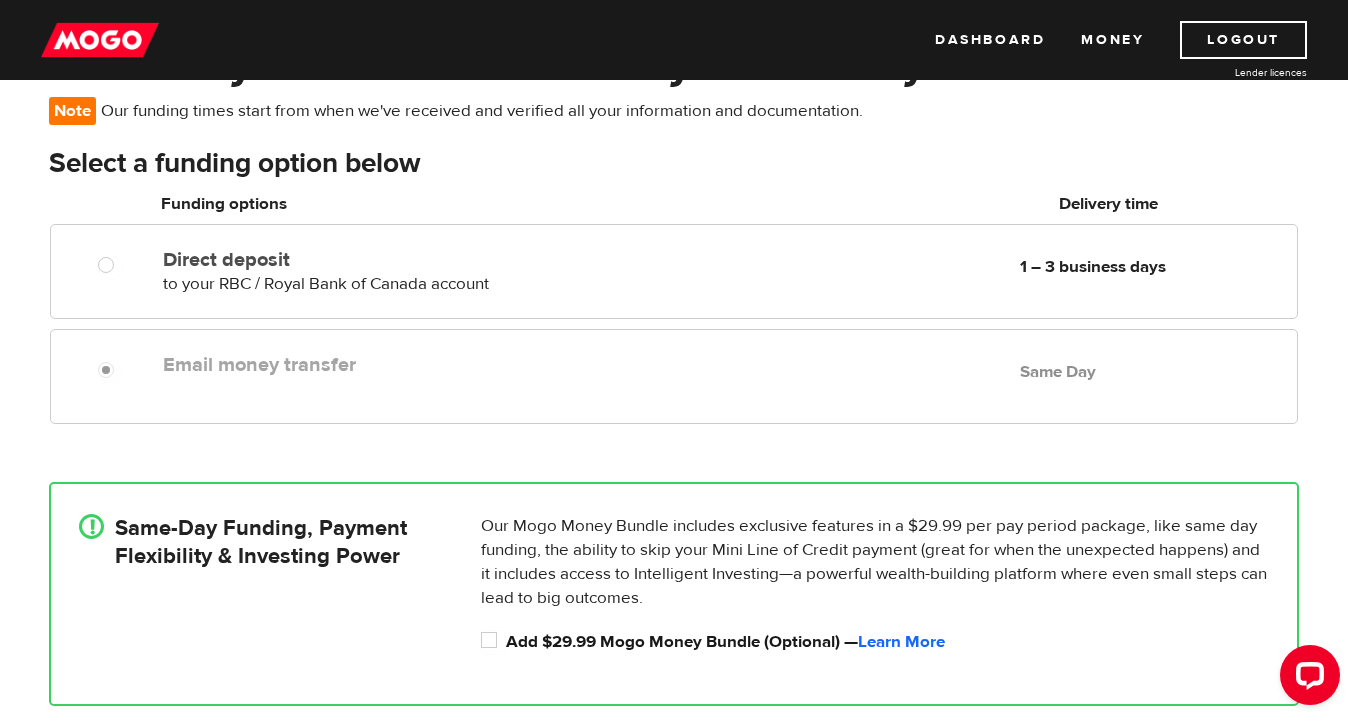 scroll, scrollTop: 302, scrollLeft: 0, axis: vertical 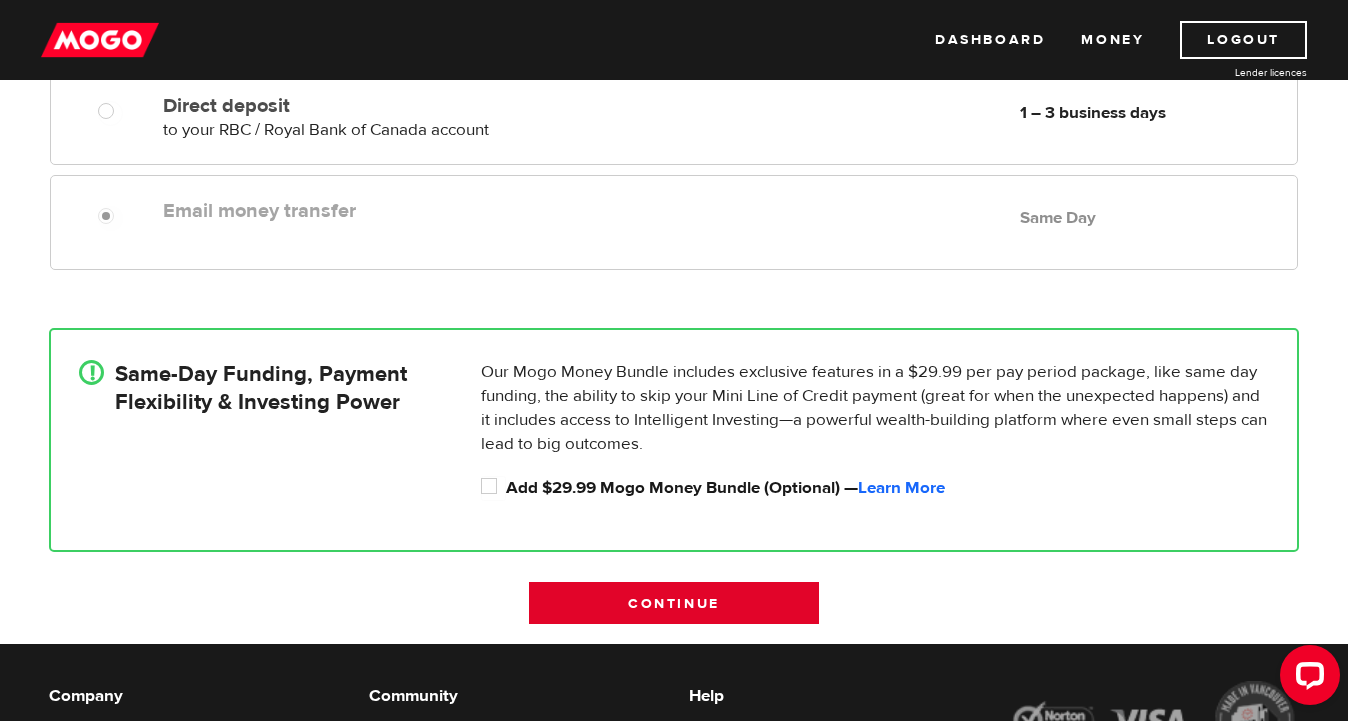 click on "Continue" at bounding box center [674, 603] 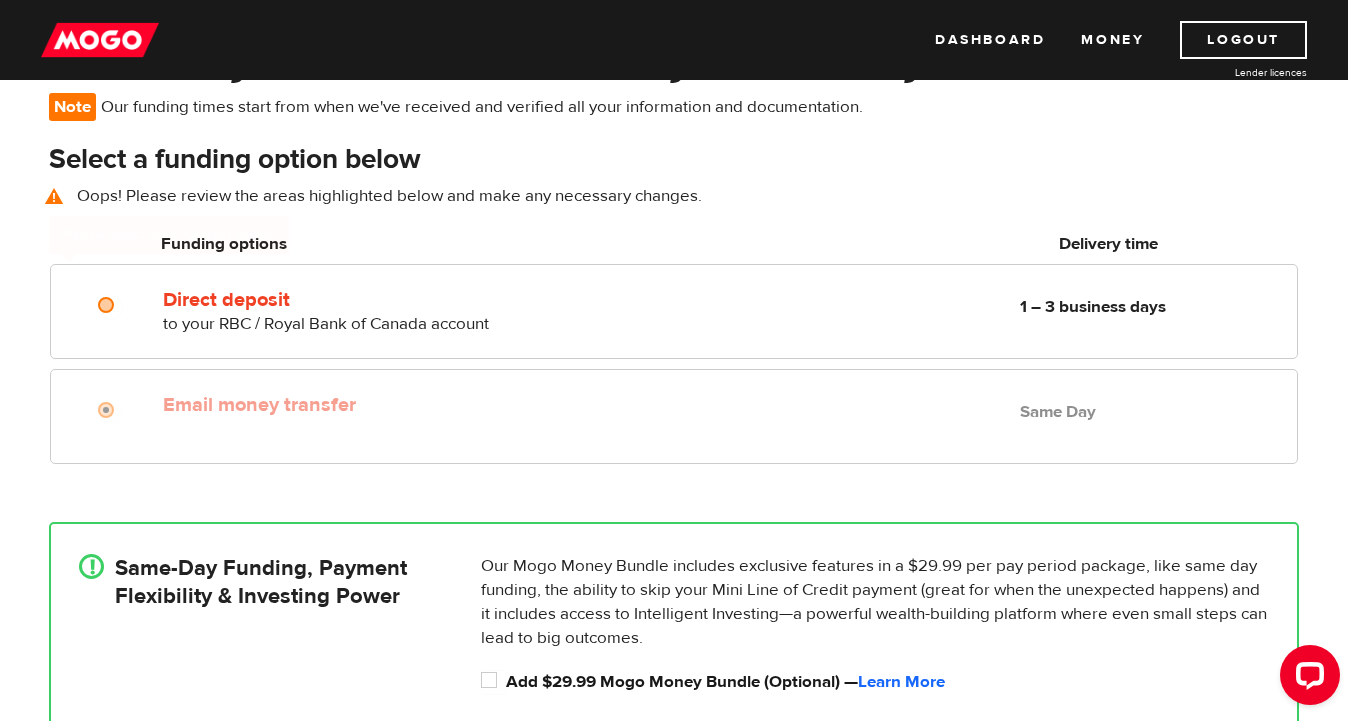 scroll, scrollTop: 146, scrollLeft: 0, axis: vertical 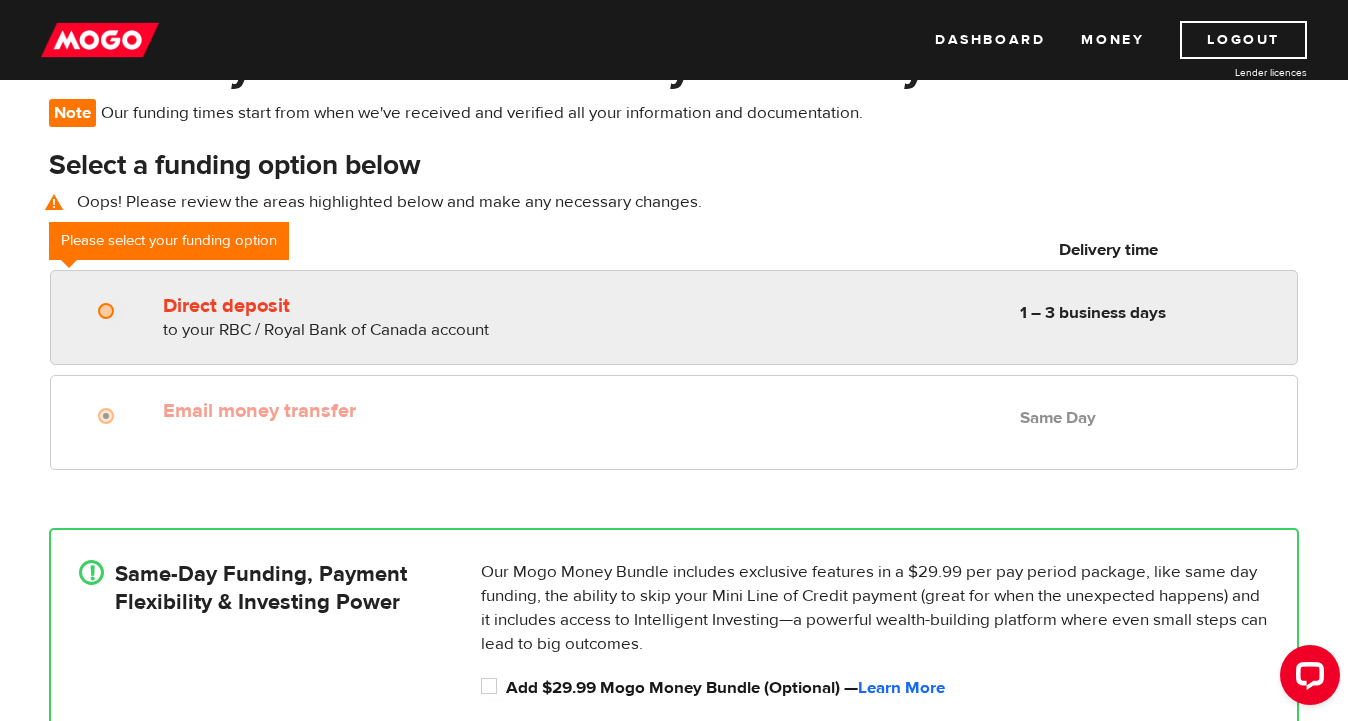 radio on "true" 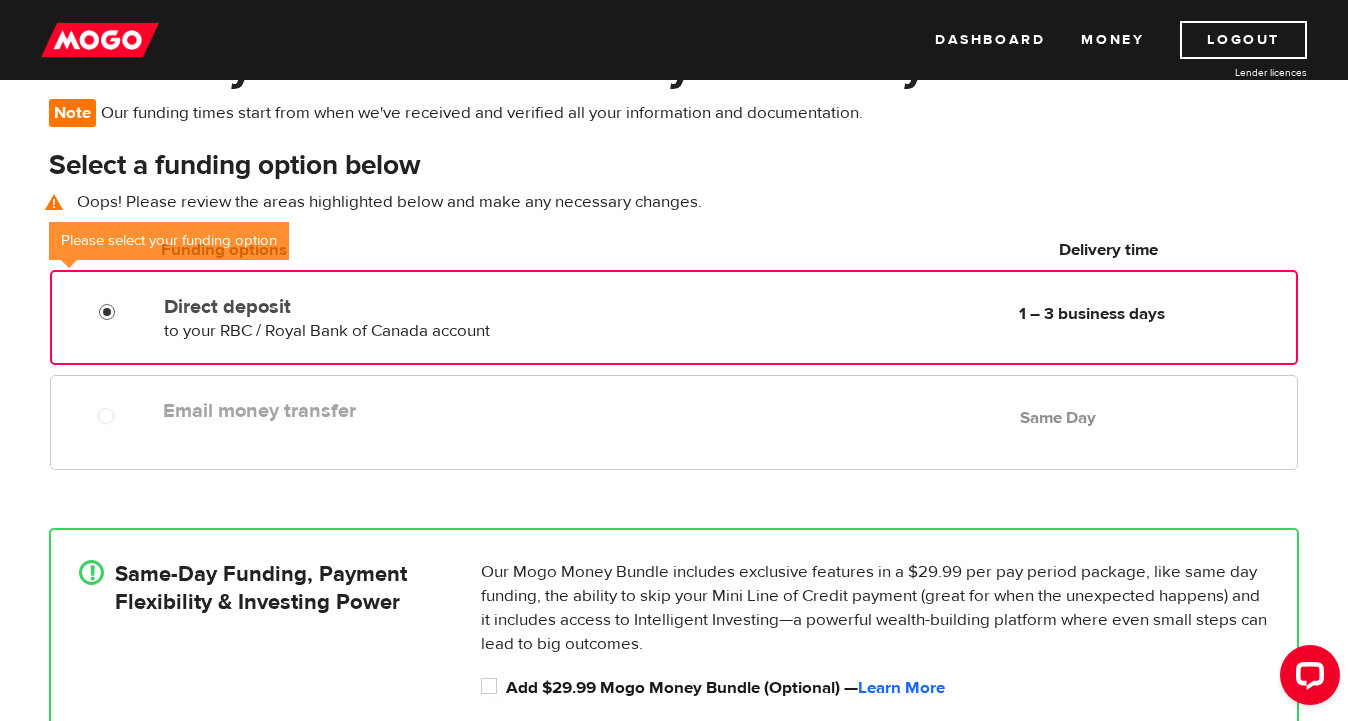 click on "Direct deposit" at bounding box center [111, 314] 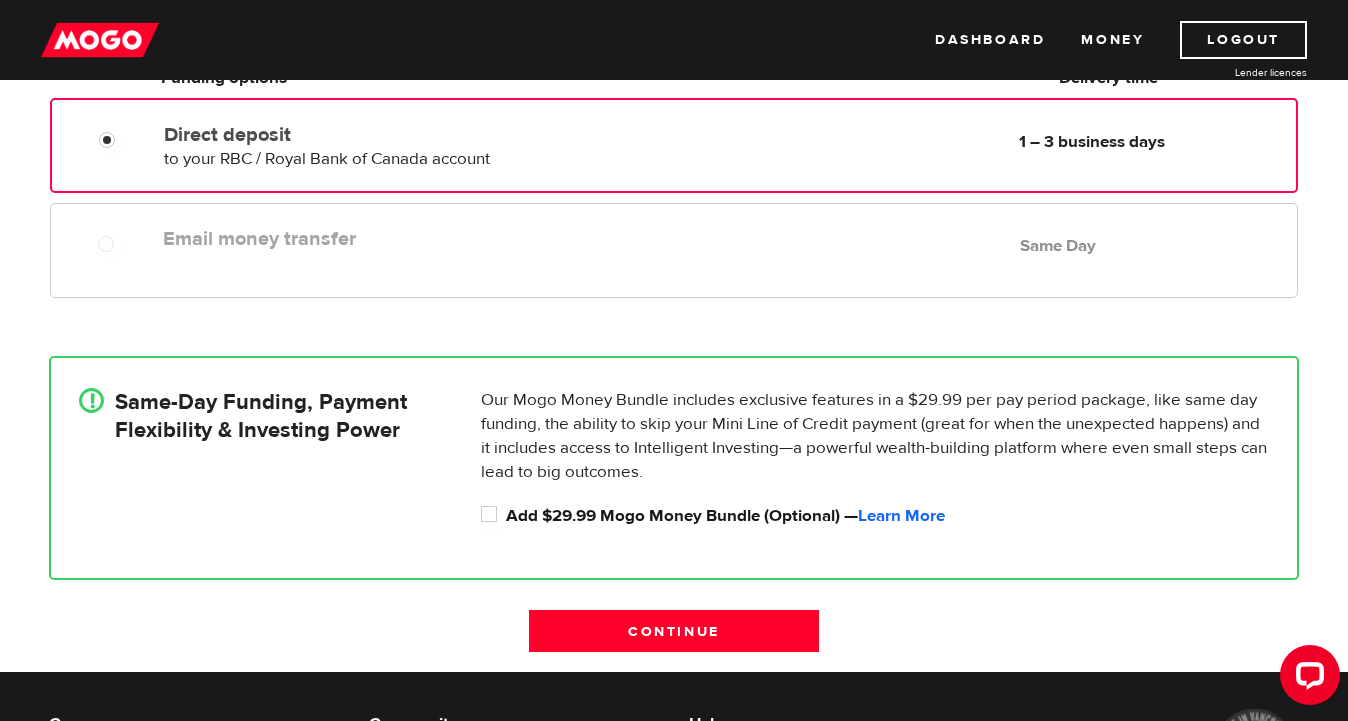 scroll, scrollTop: 507, scrollLeft: 0, axis: vertical 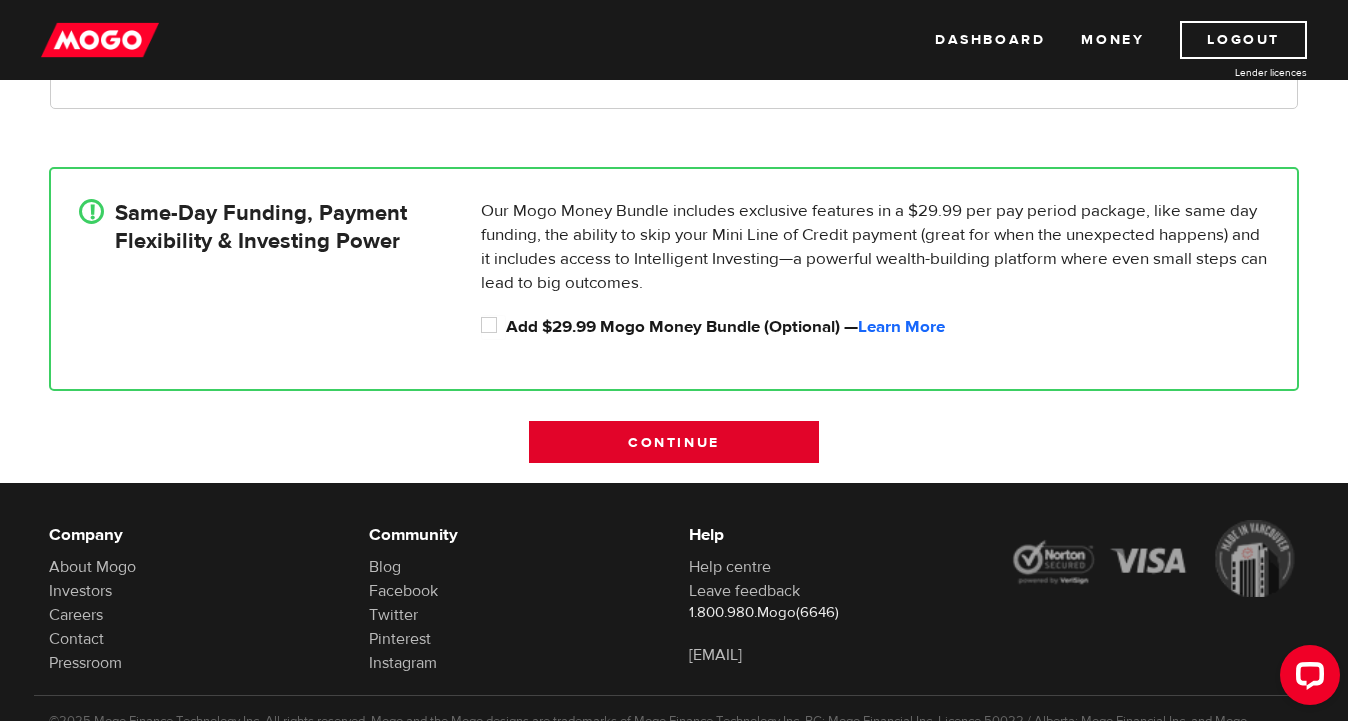 click on "Continue" at bounding box center [674, 442] 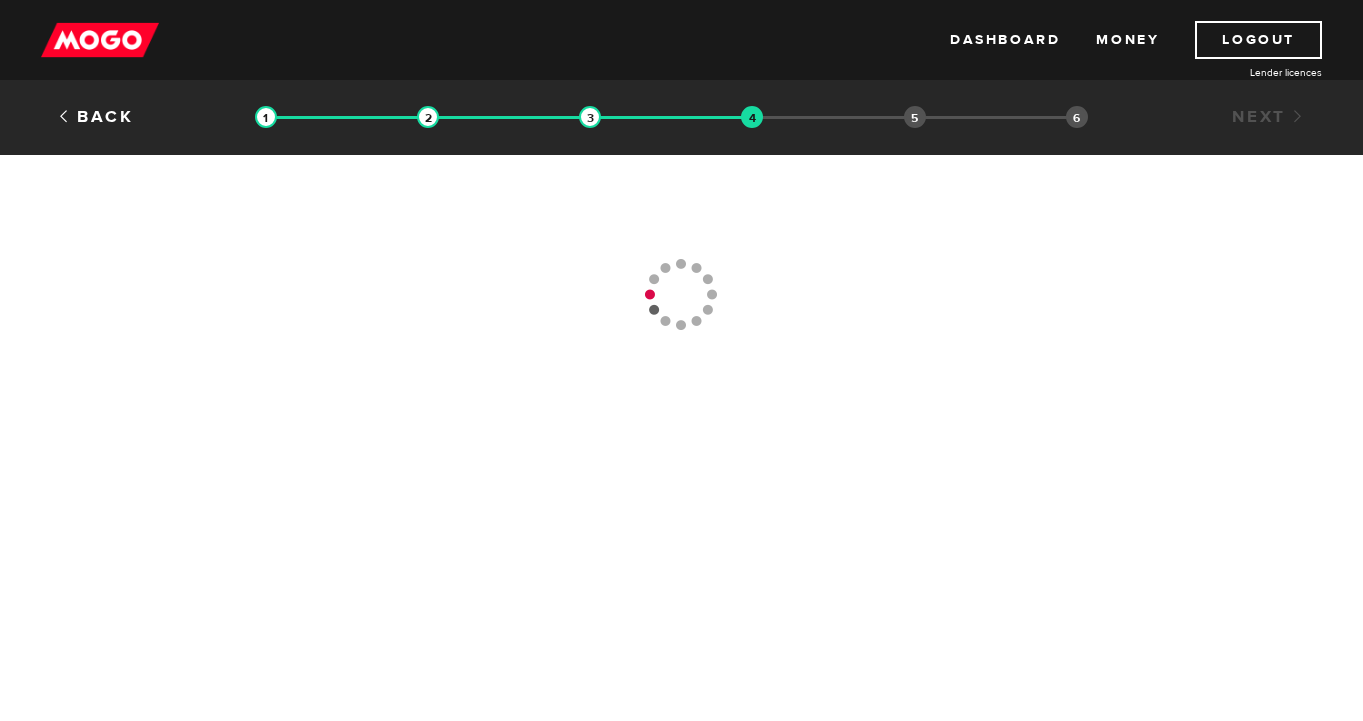 scroll, scrollTop: 0, scrollLeft: 0, axis: both 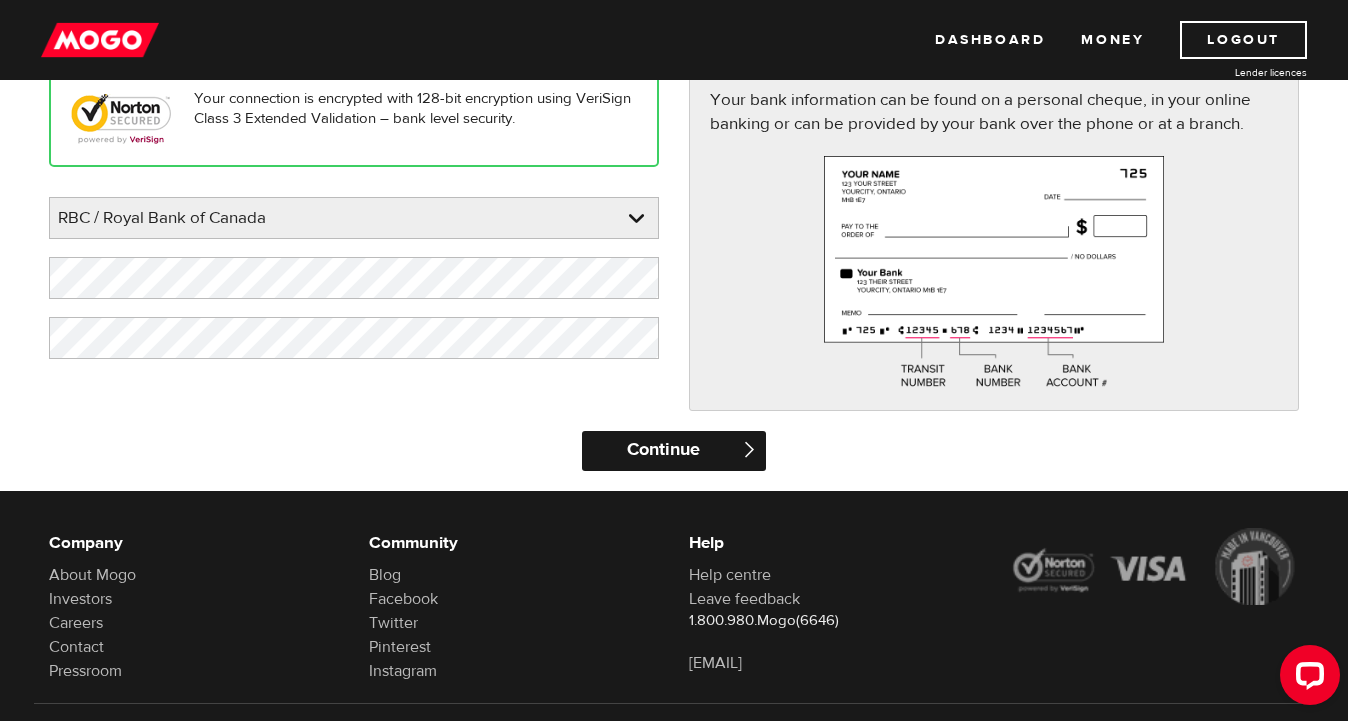 click on "Continue" at bounding box center [673, 451] 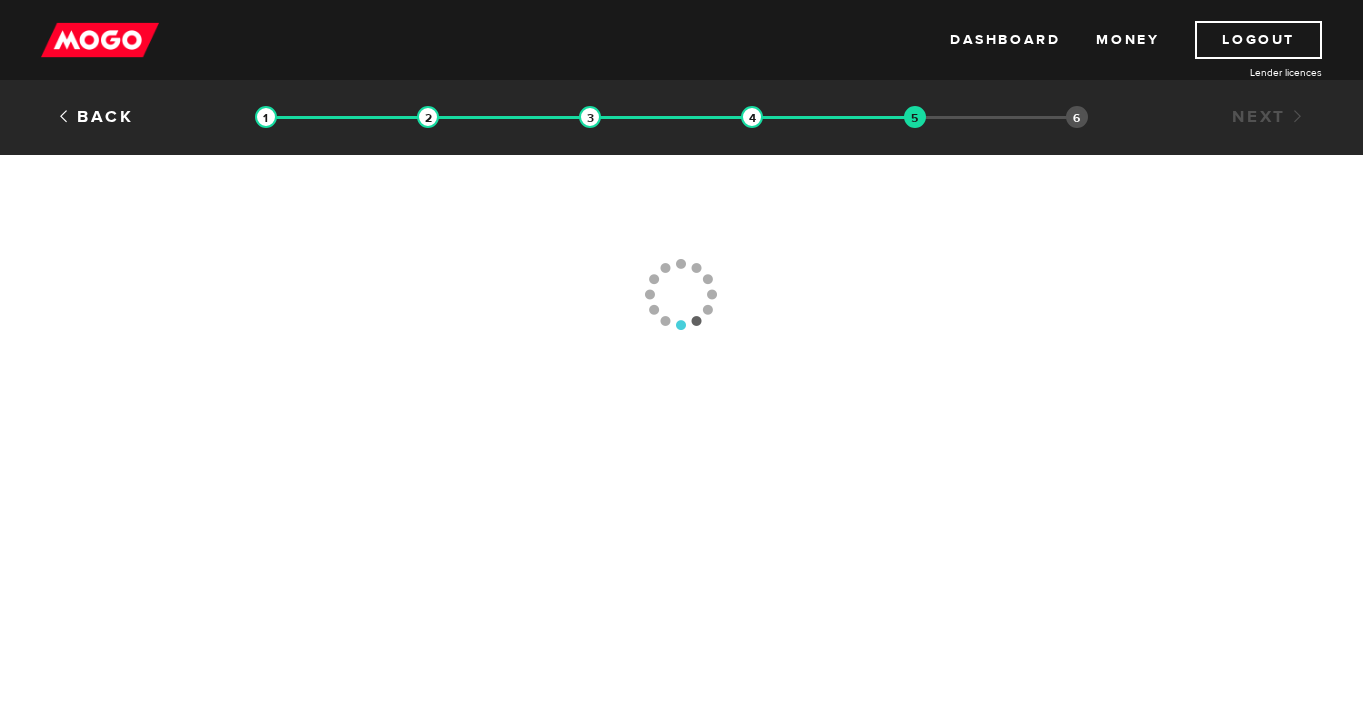 scroll, scrollTop: 0, scrollLeft: 0, axis: both 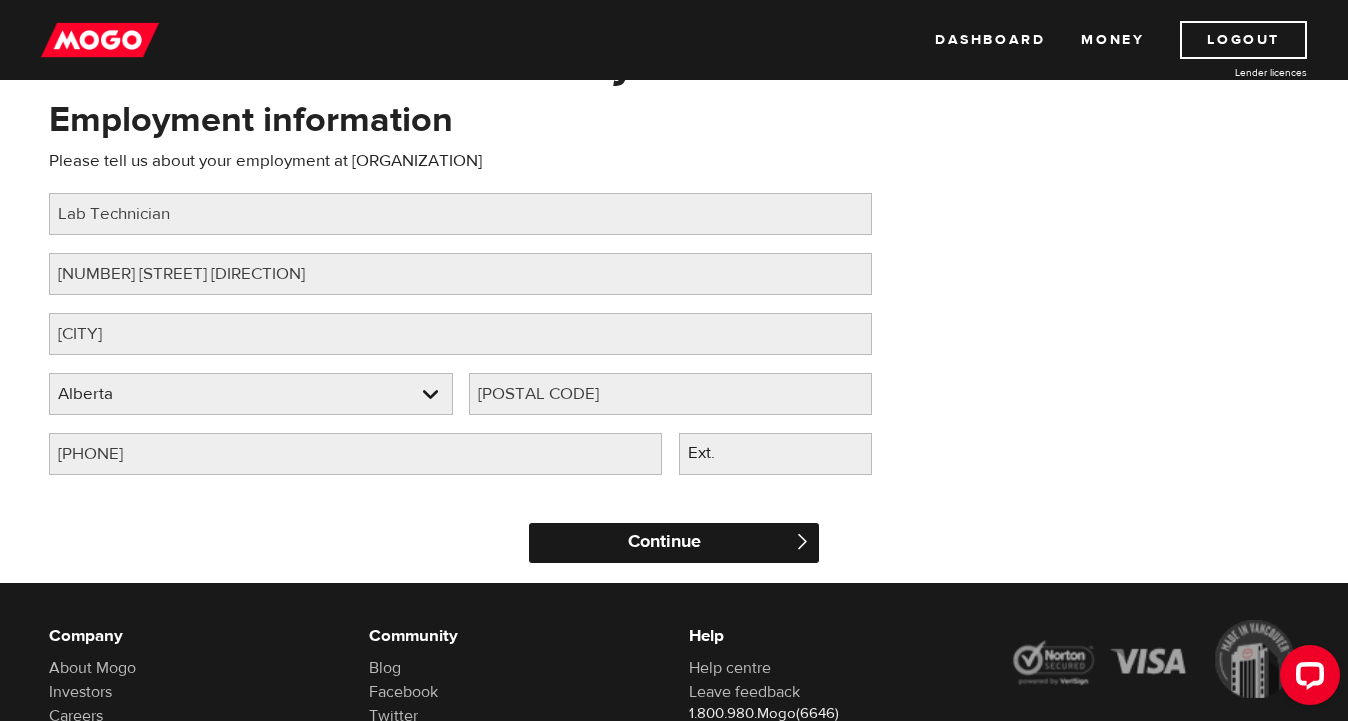 click on "Continue" at bounding box center (674, 543) 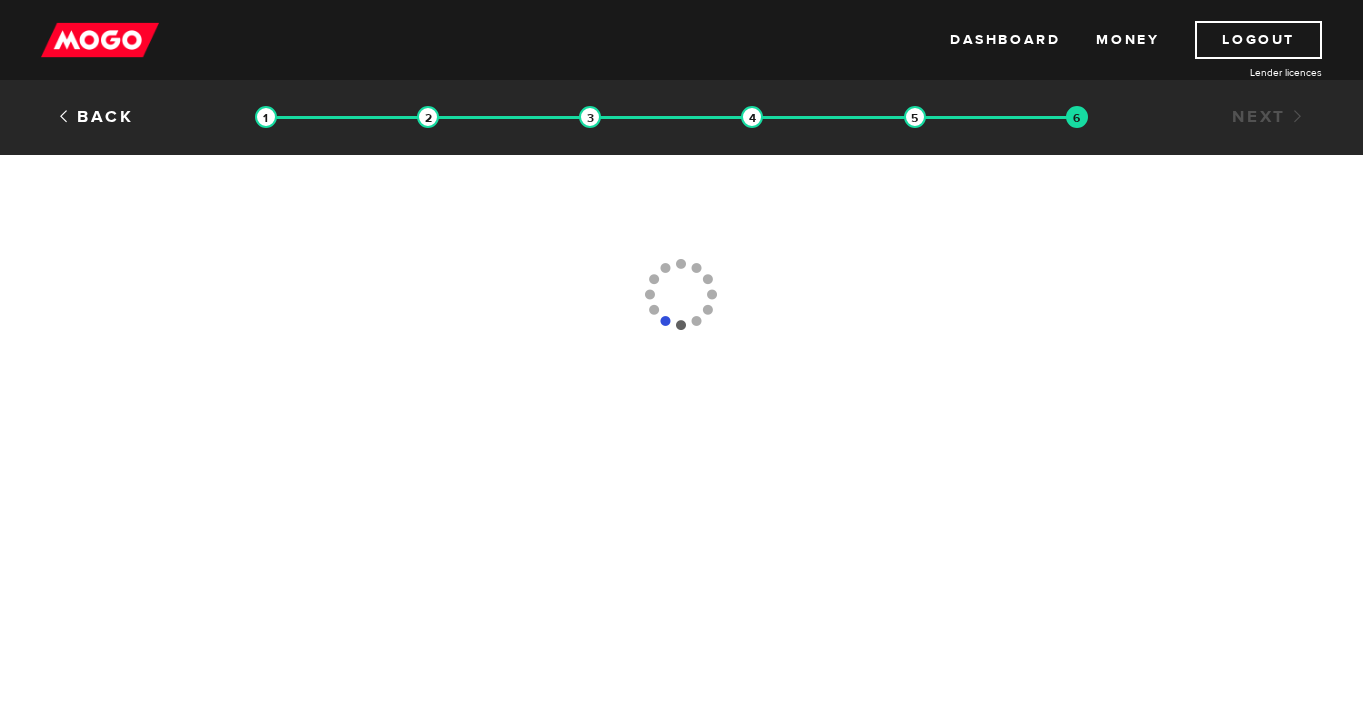 scroll, scrollTop: 0, scrollLeft: 0, axis: both 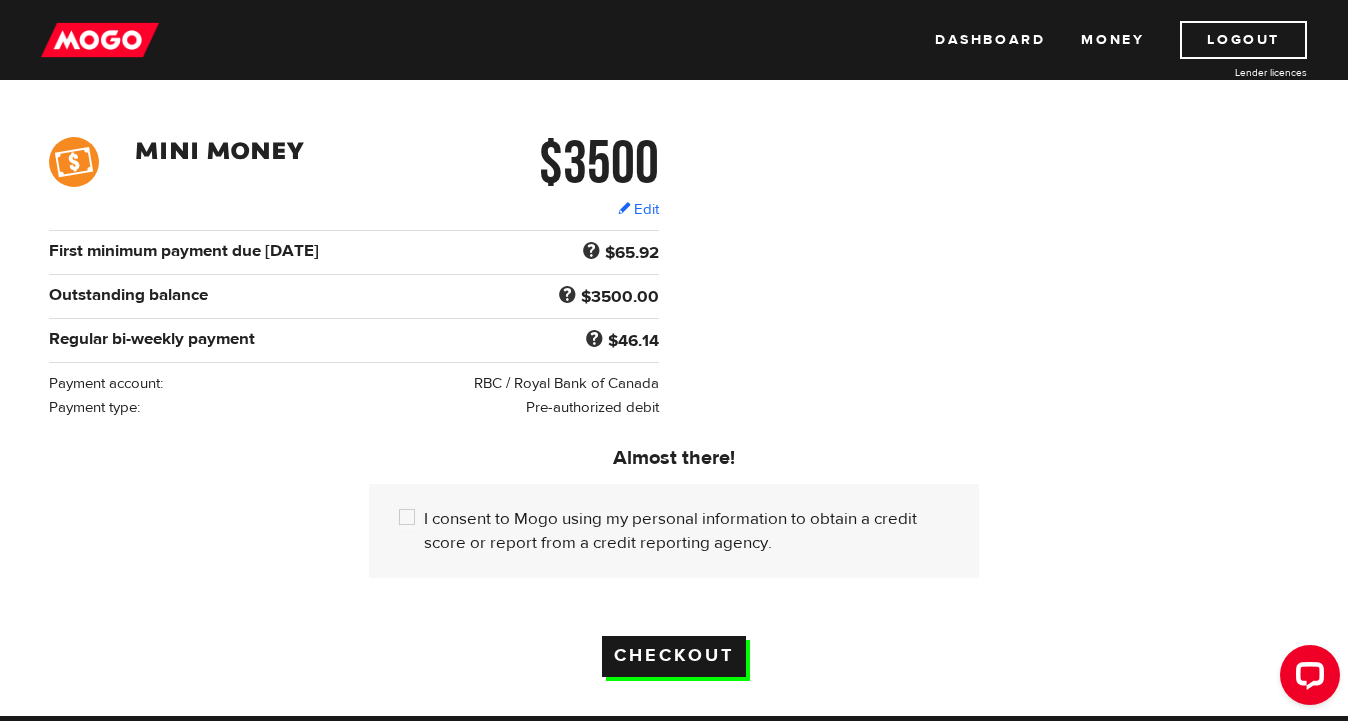 click on "Checkout" at bounding box center (674, 656) 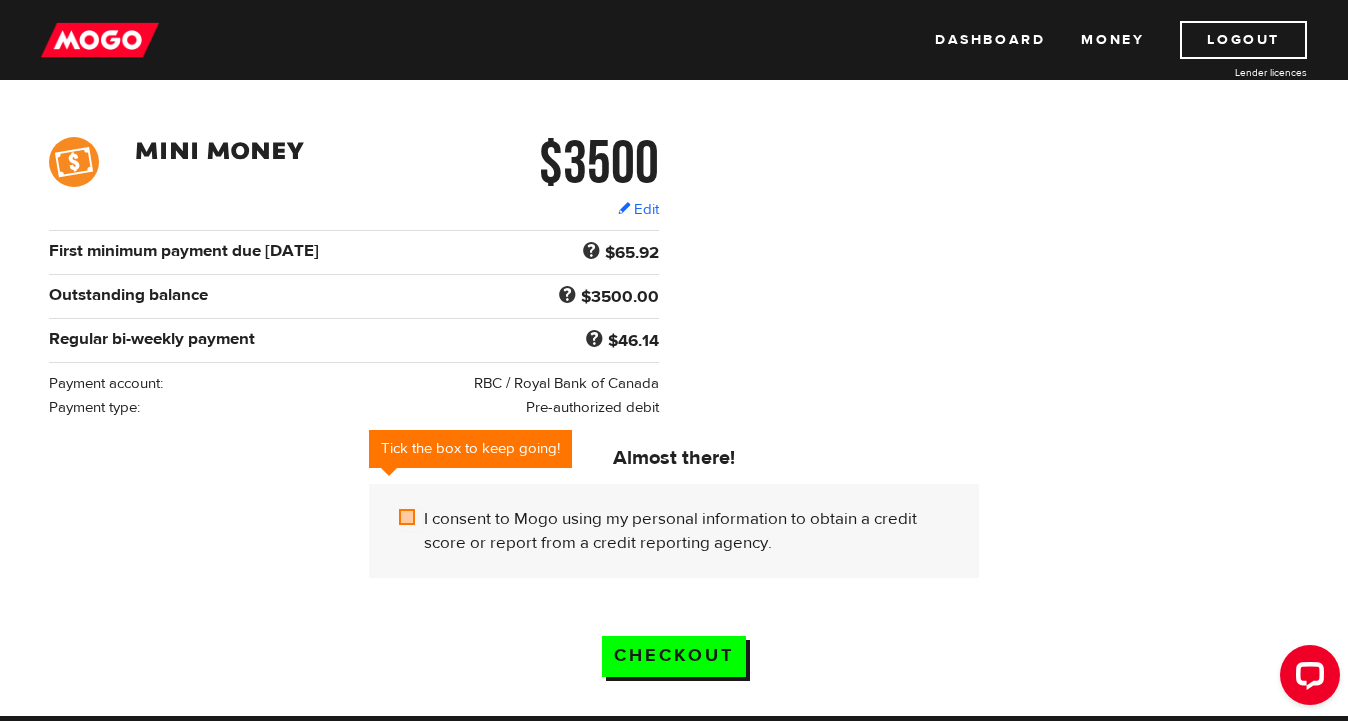 click on "I consent to Mogo using my personal information to obtain a credit score or report from a credit reporting agency." at bounding box center (411, 519) 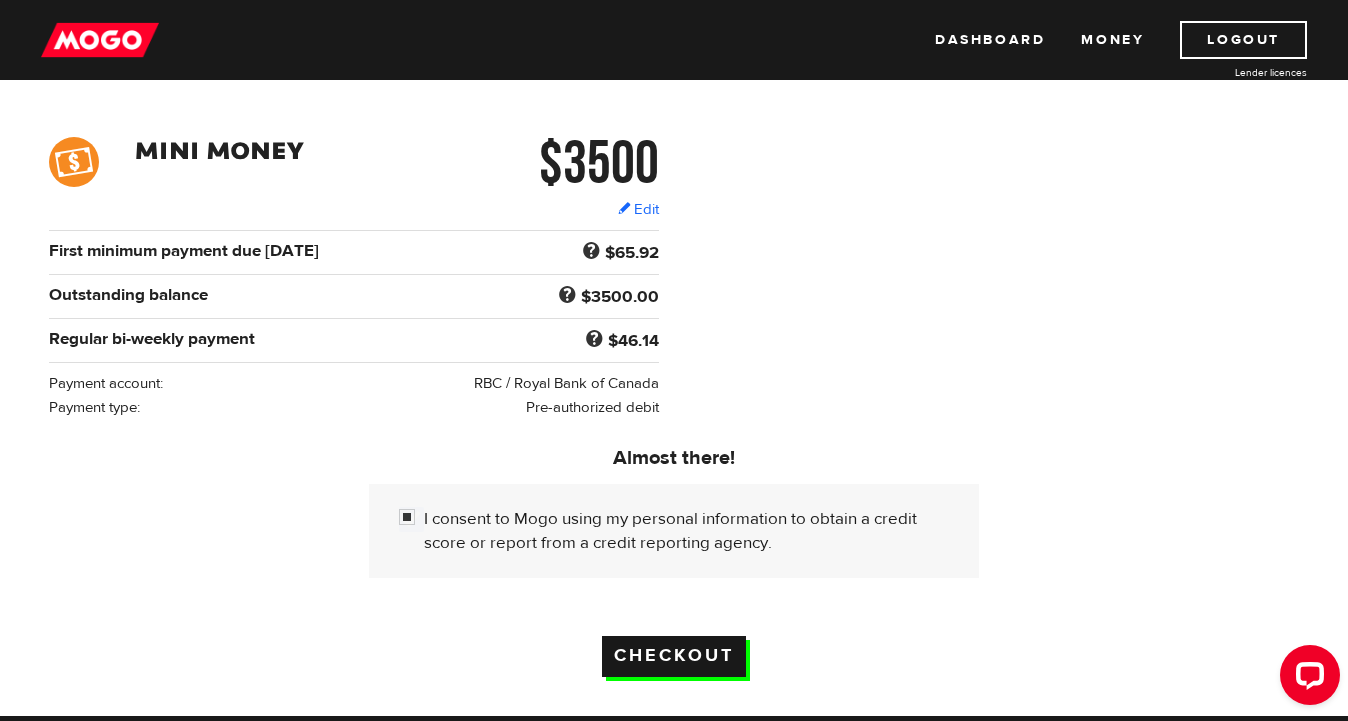 click on "Checkout" at bounding box center [674, 656] 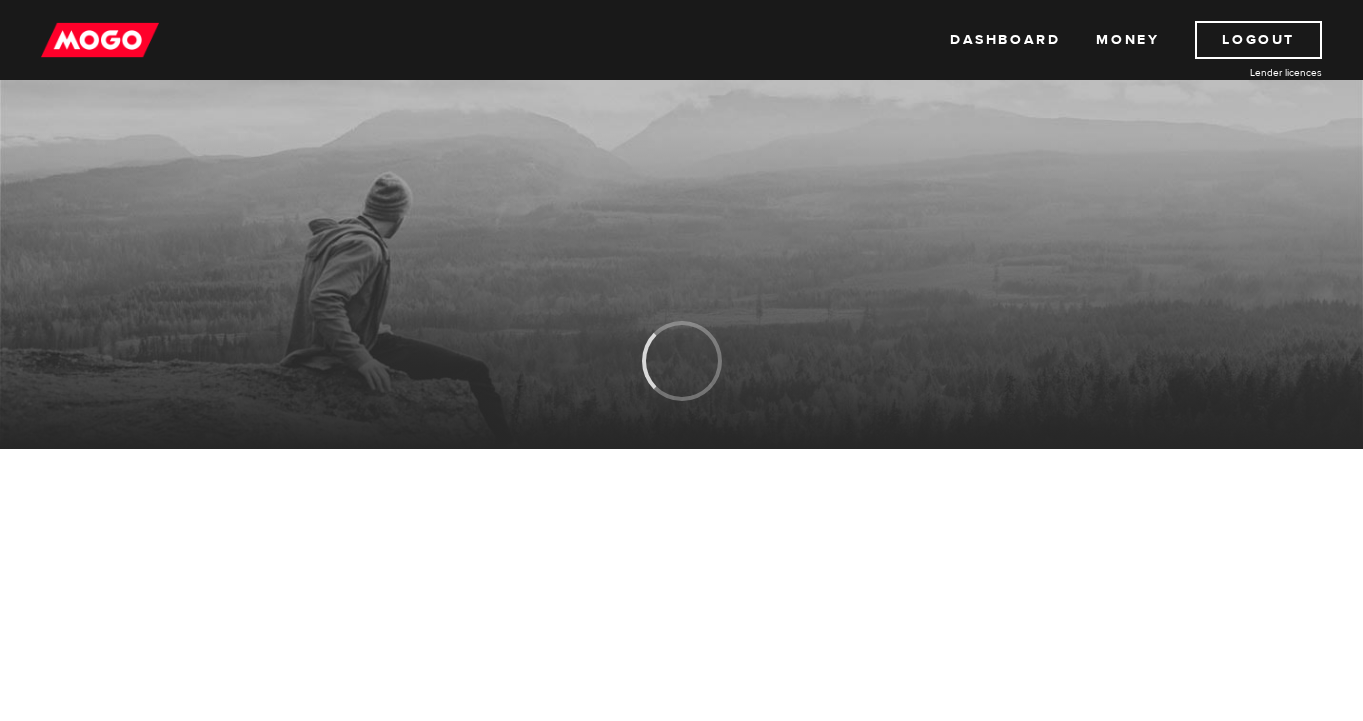 scroll, scrollTop: 0, scrollLeft: 0, axis: both 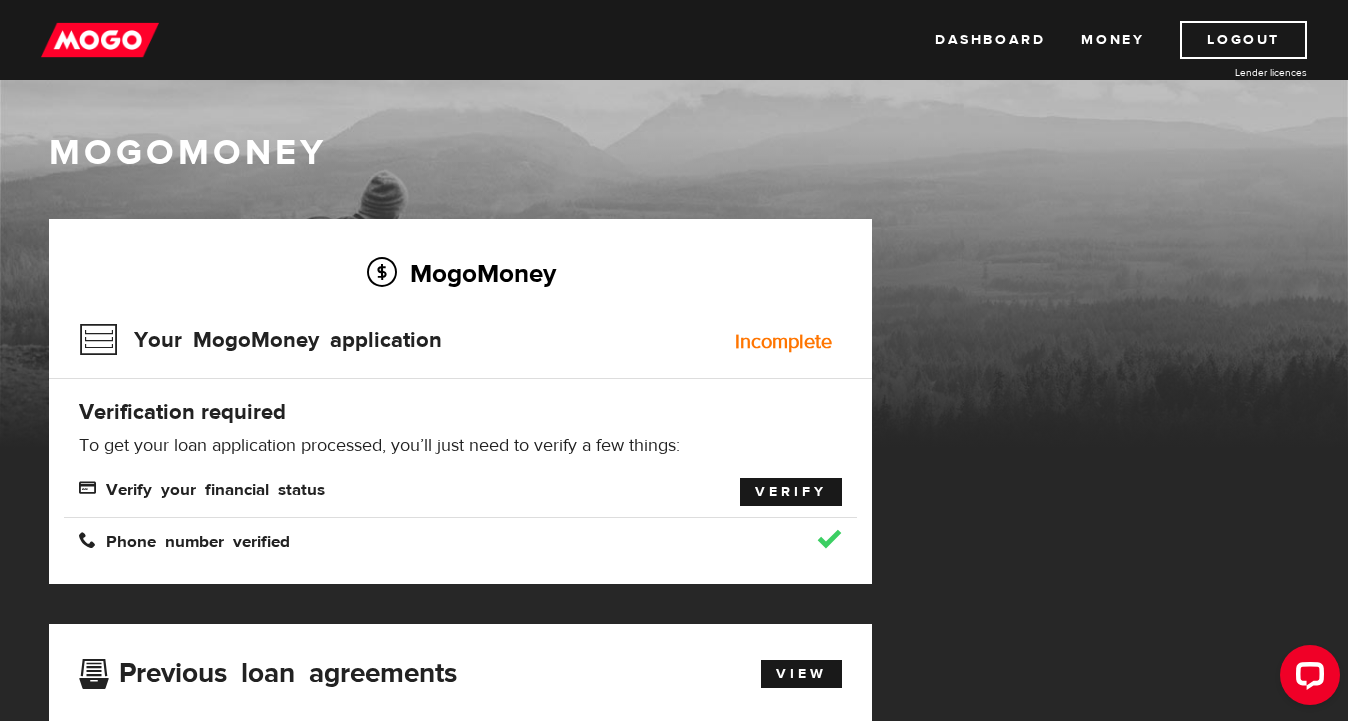 click on "Verify" at bounding box center (791, 492) 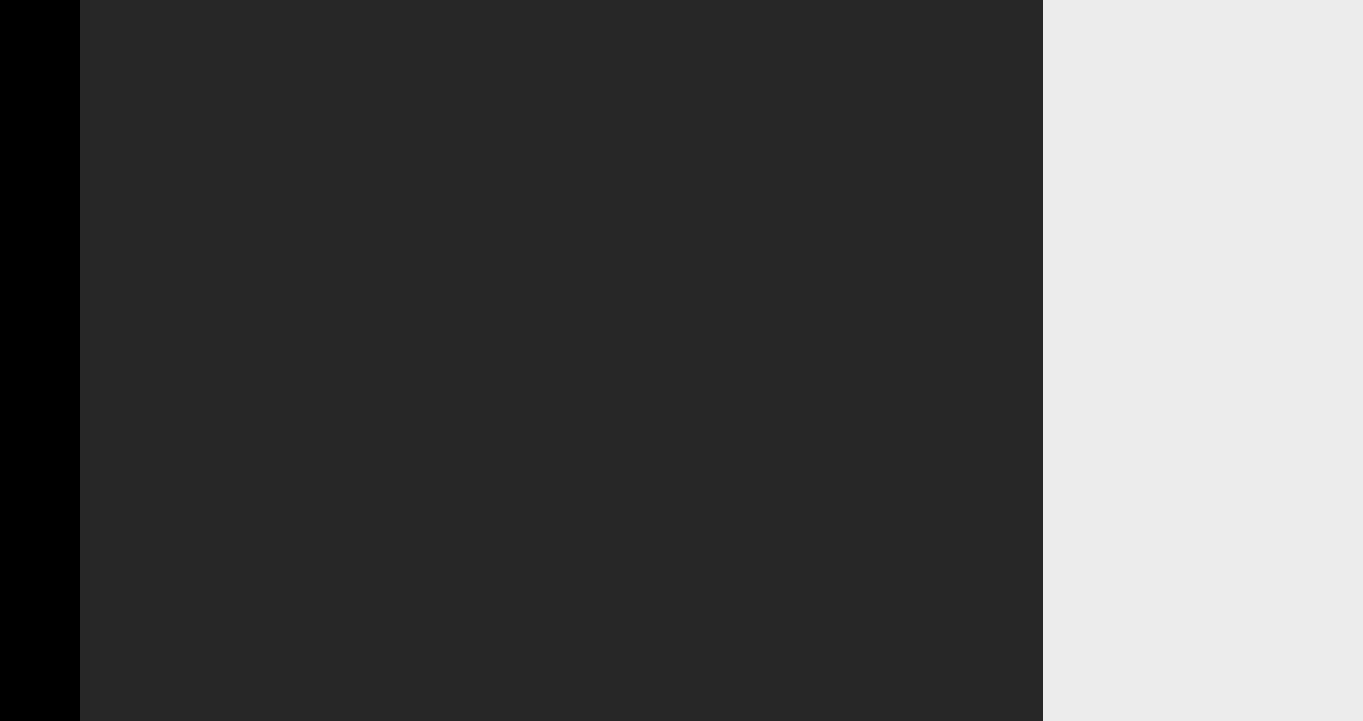 scroll, scrollTop: 0, scrollLeft: 0, axis: both 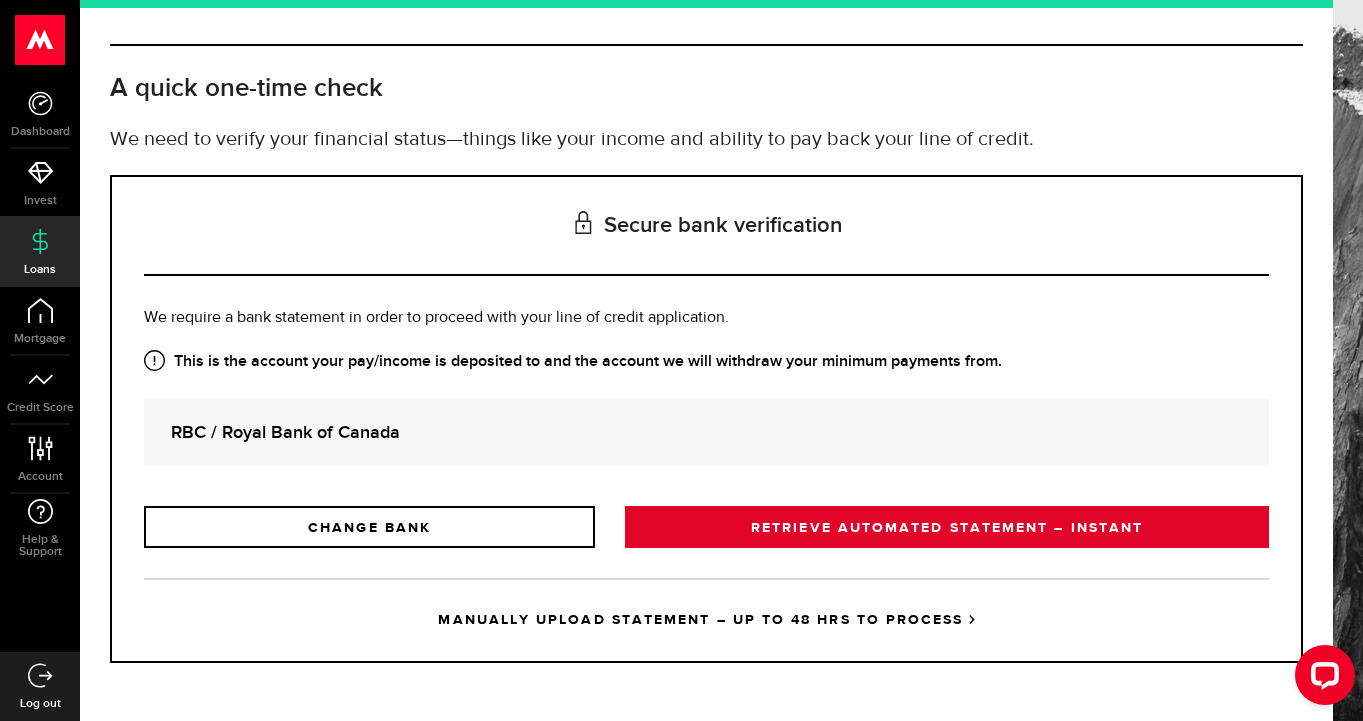 click on "RETRIEVE AUTOMATED STATEMENT – INSTANT" at bounding box center [947, 527] 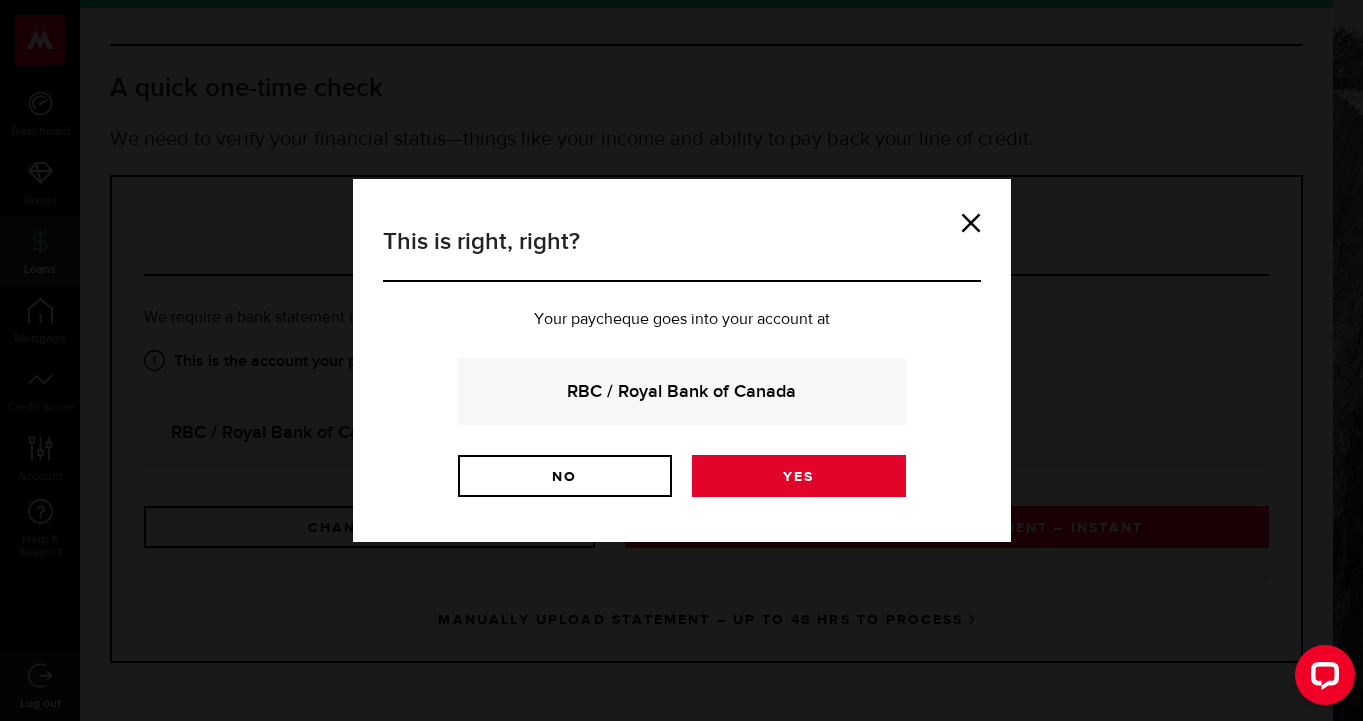 click on "Yes" at bounding box center (799, 476) 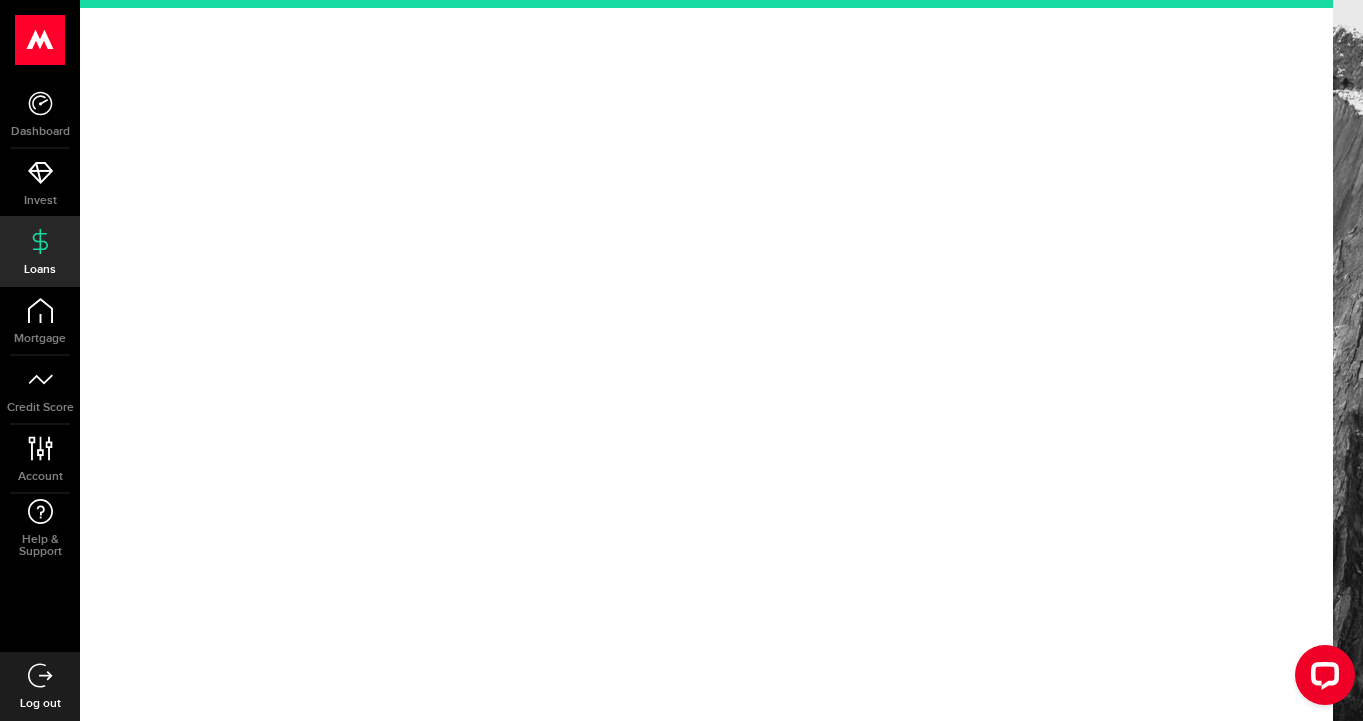 scroll, scrollTop: 0, scrollLeft: 0, axis: both 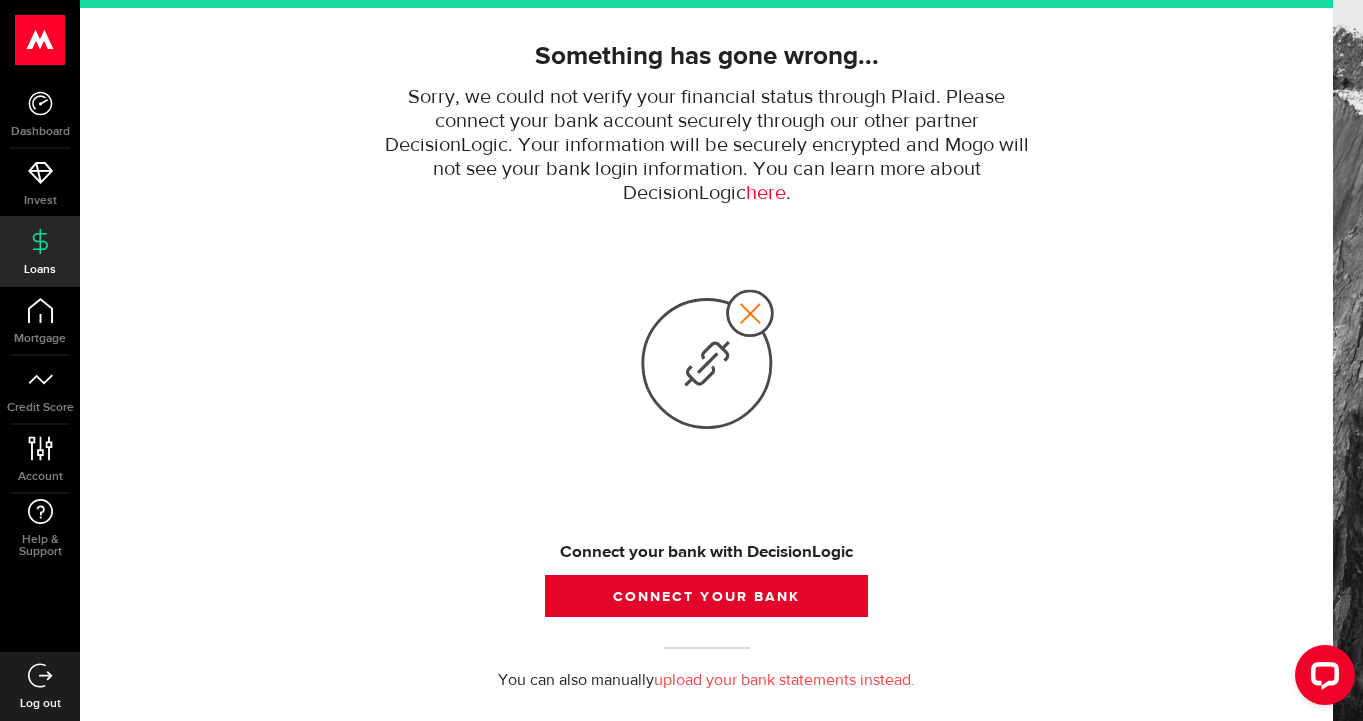 click on "Connect your bank" at bounding box center [706, 596] 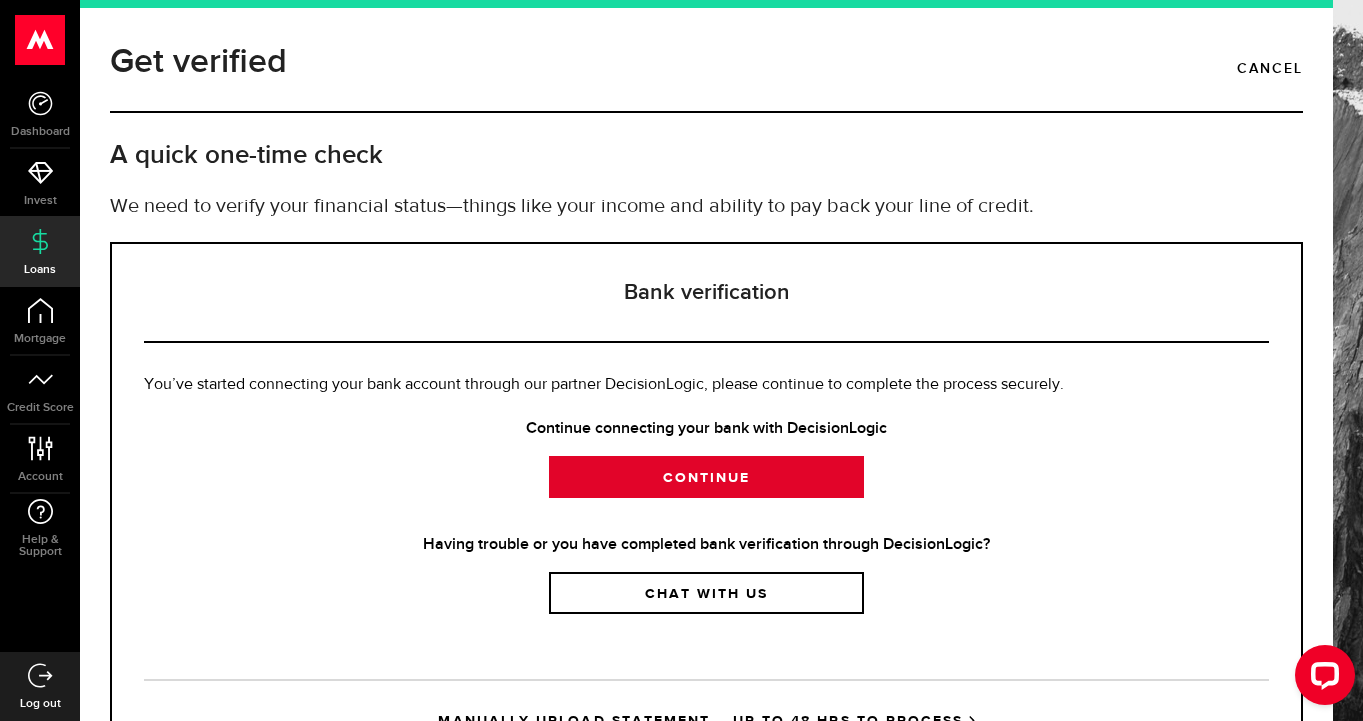 click on "Continue" at bounding box center (706, 477) 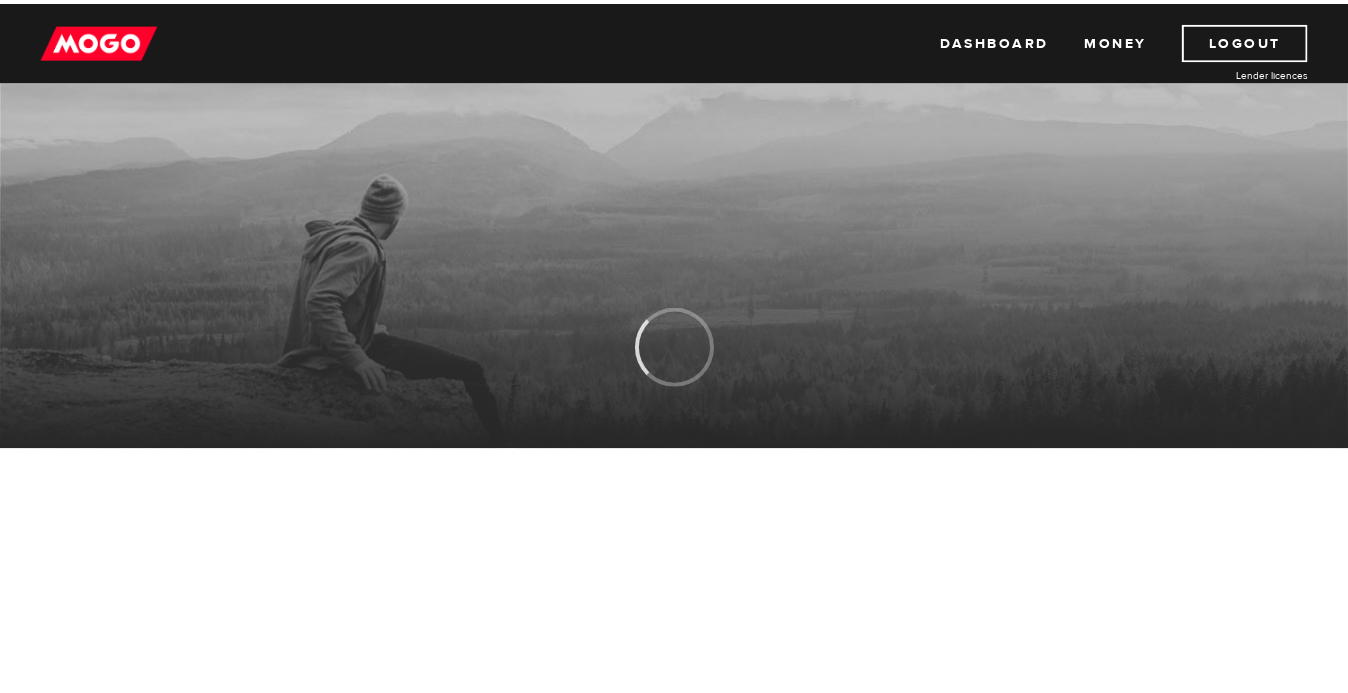 scroll, scrollTop: 0, scrollLeft: 0, axis: both 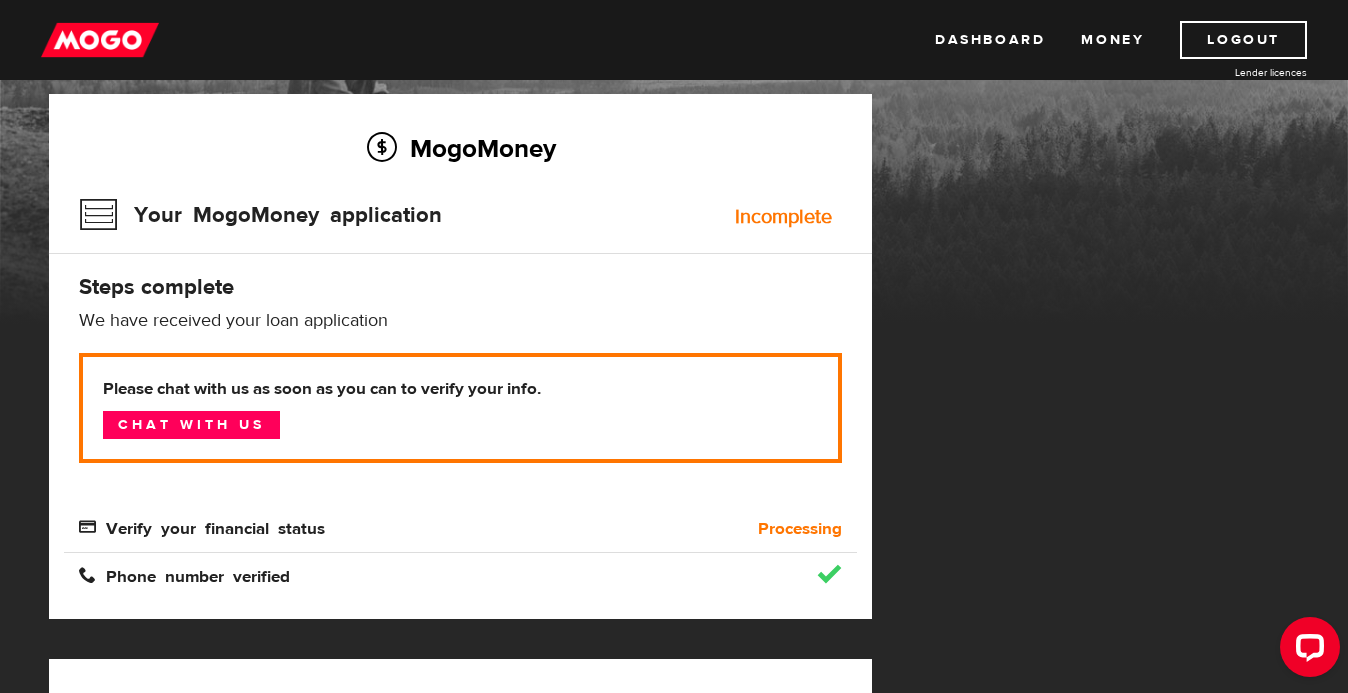 click on "Processing" at bounding box center [800, 529] 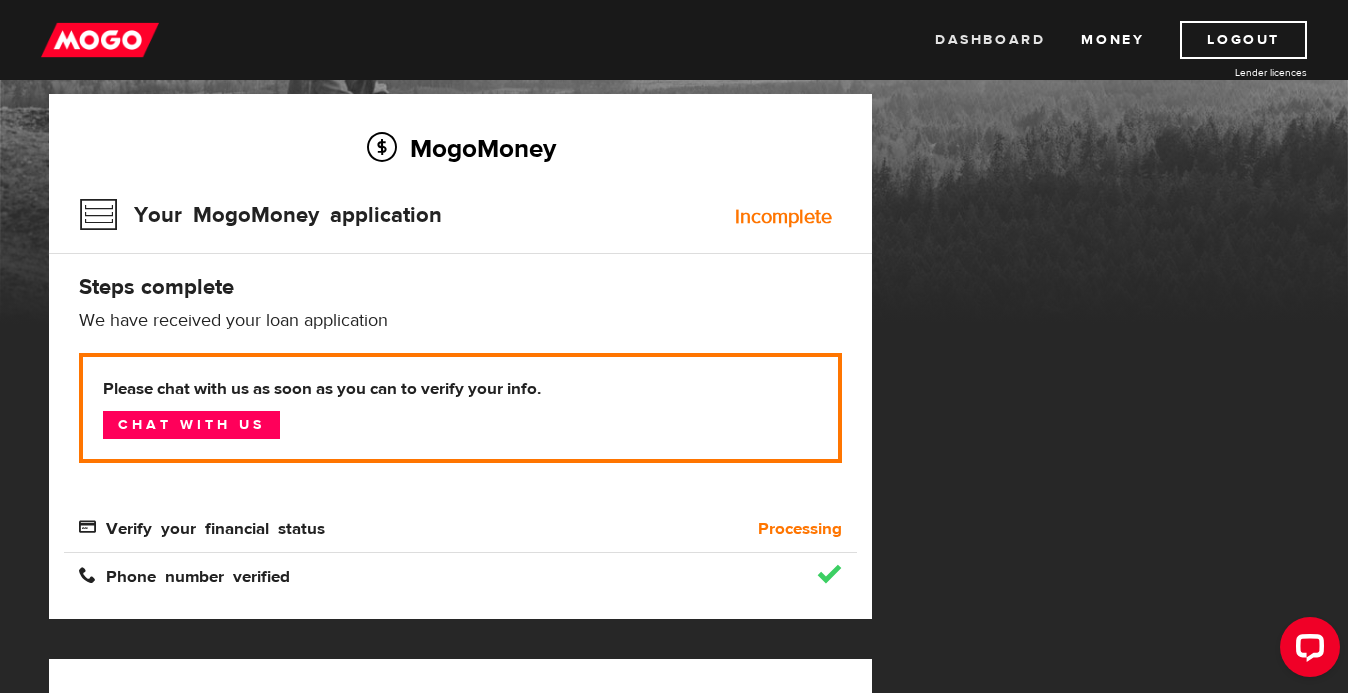 click on "Dashboard" at bounding box center (990, 40) 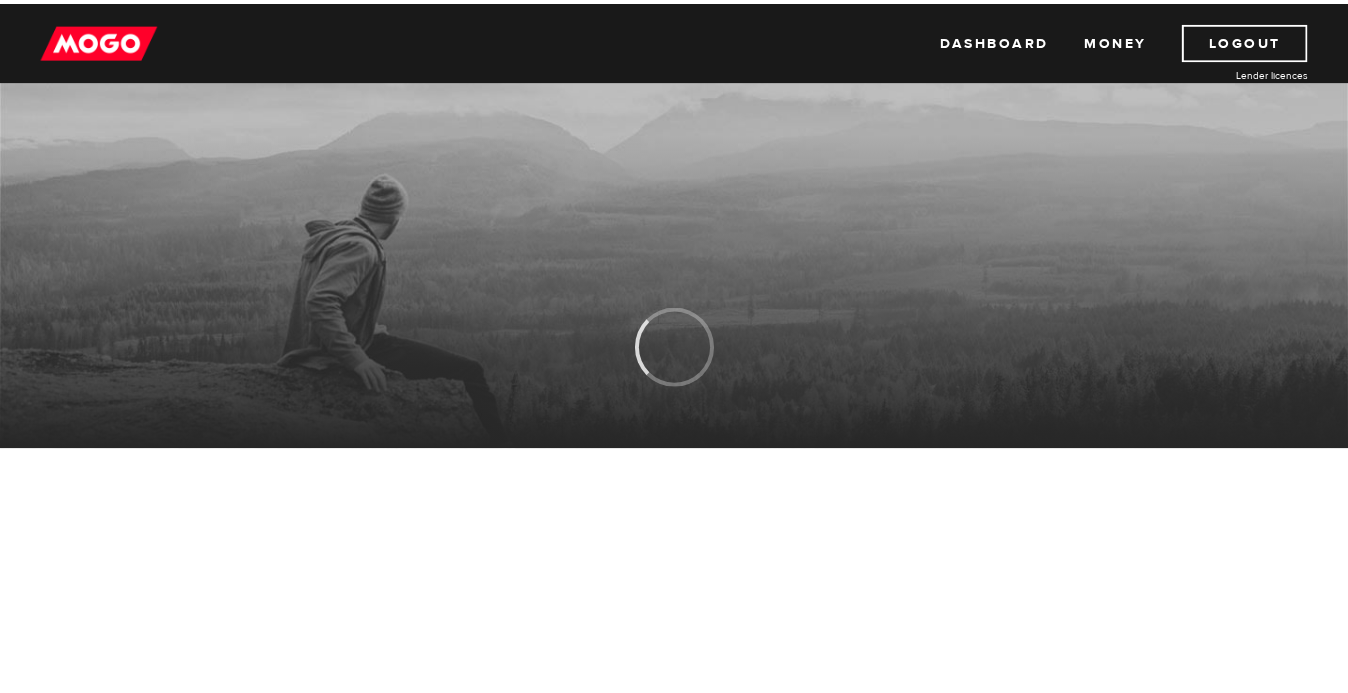 scroll, scrollTop: 0, scrollLeft: 0, axis: both 